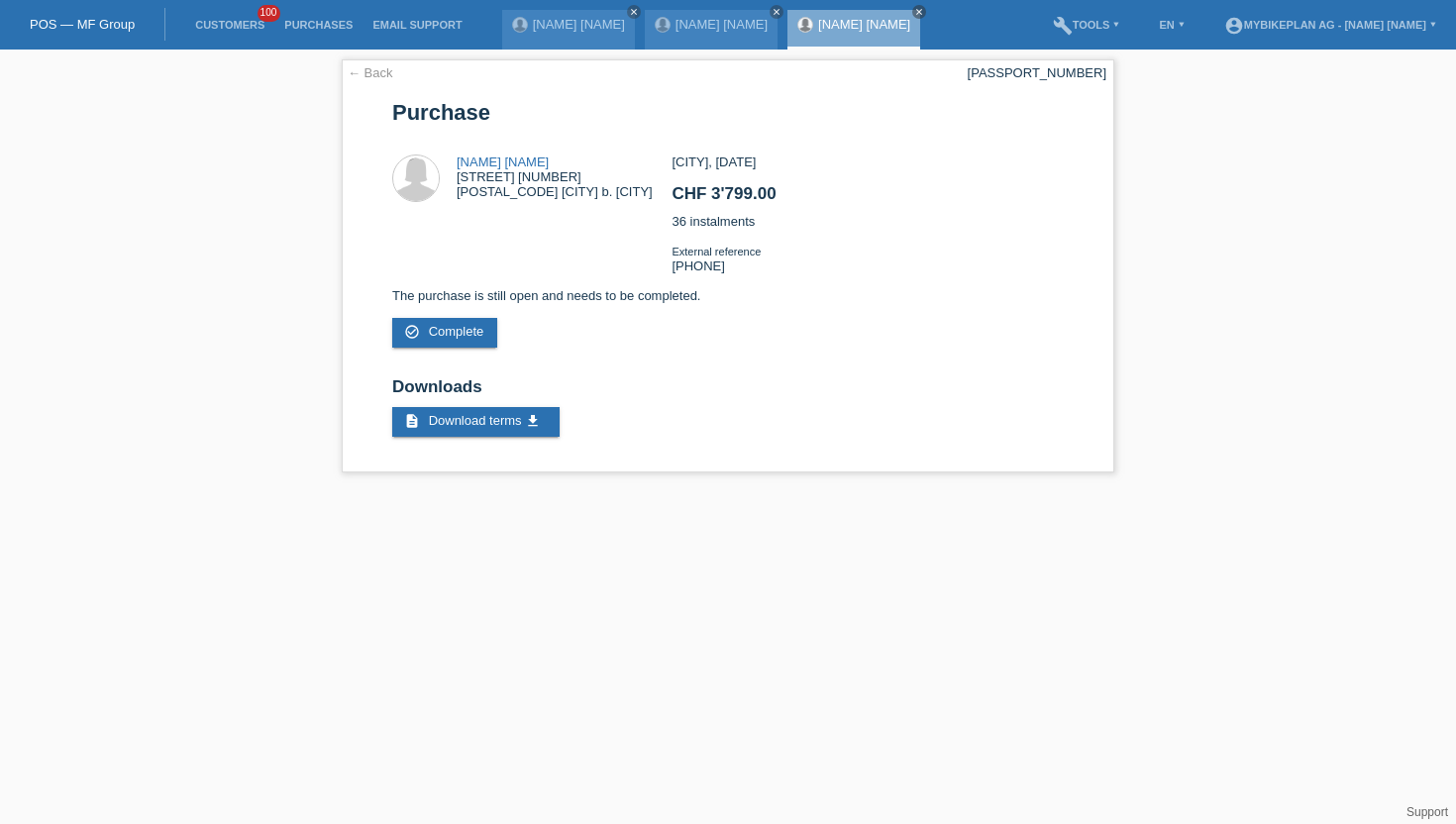 scroll, scrollTop: 0, scrollLeft: 0, axis: both 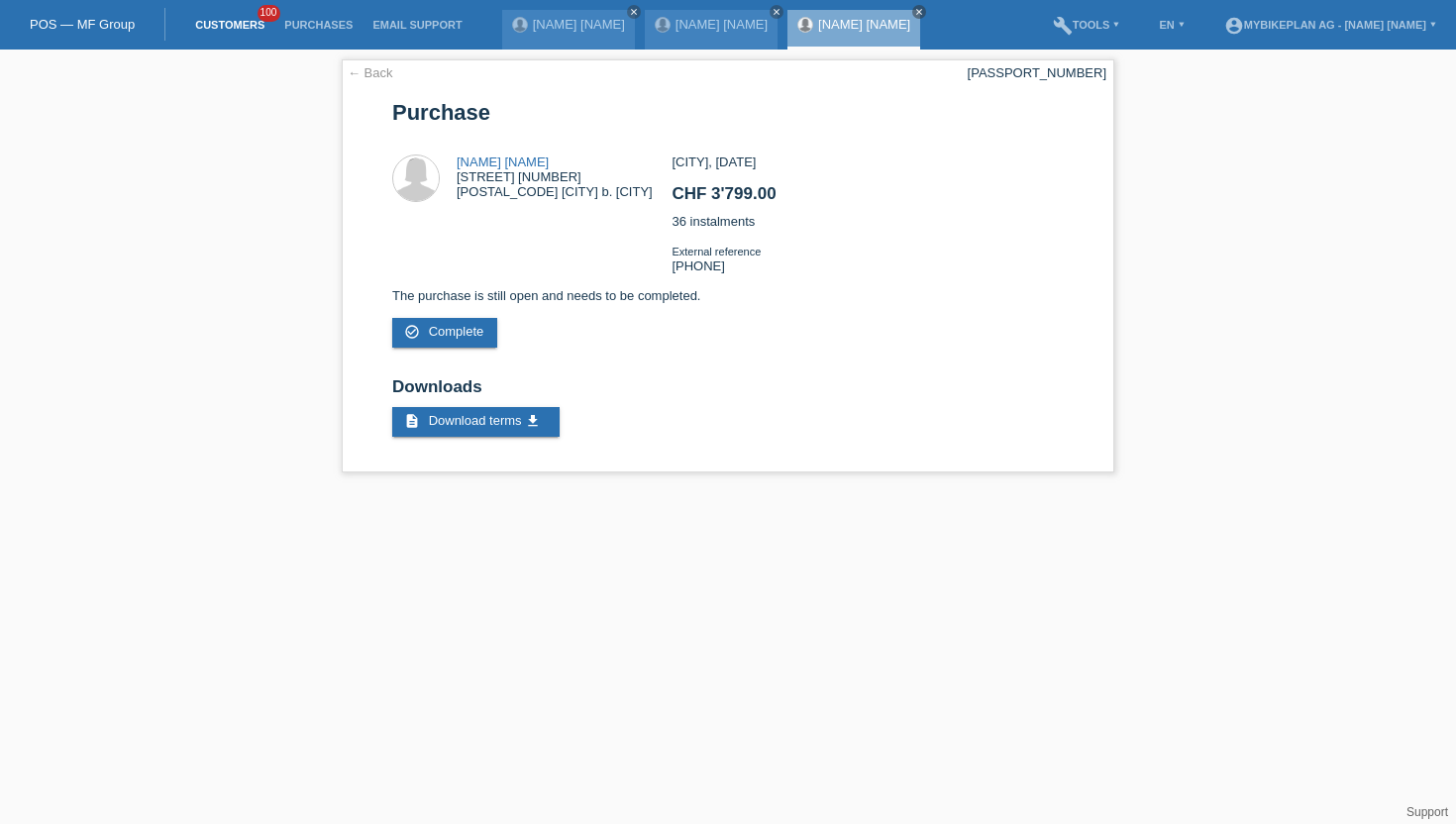 click on "Customers" at bounding box center [230, 25] 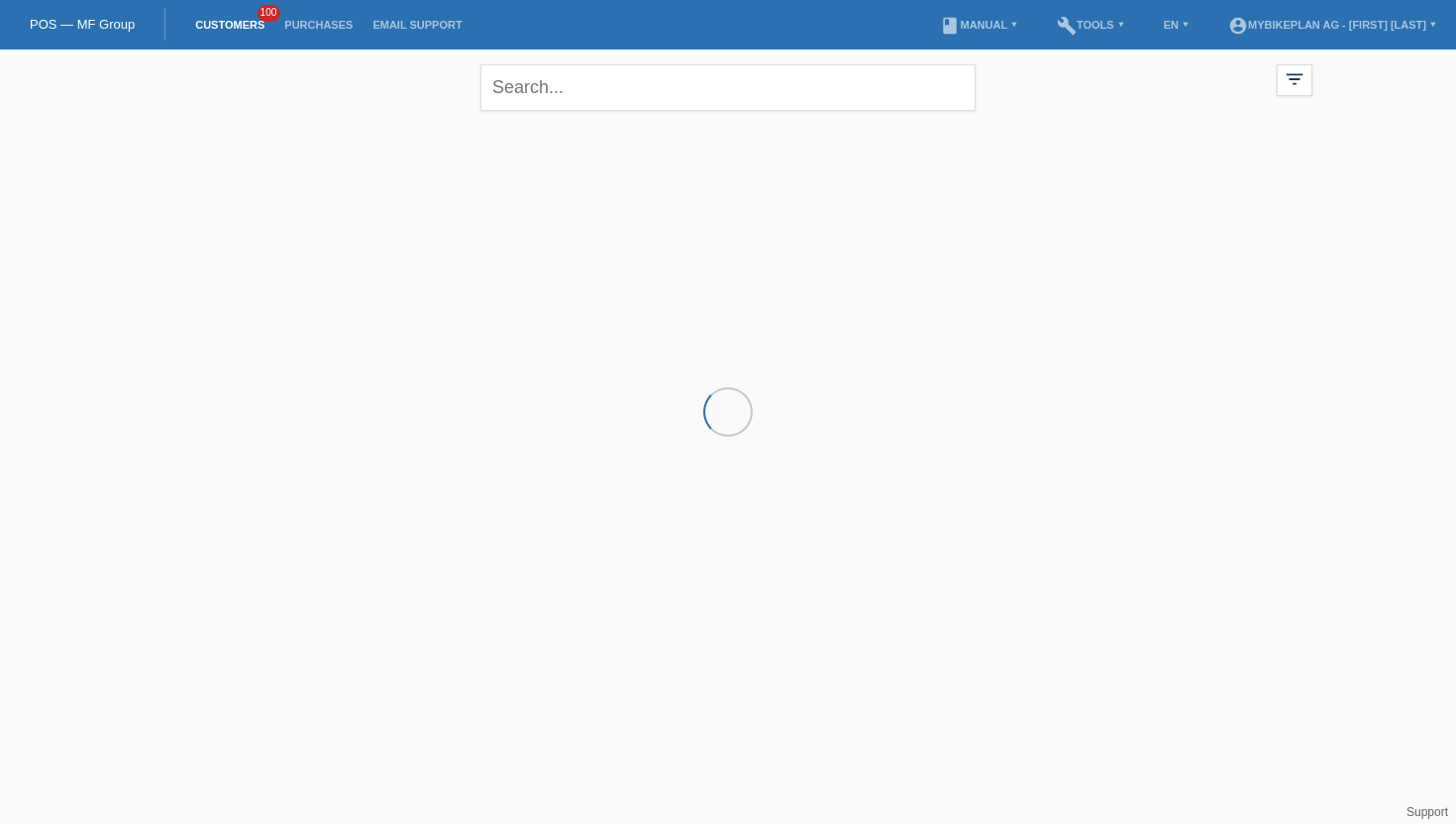 scroll, scrollTop: 0, scrollLeft: 0, axis: both 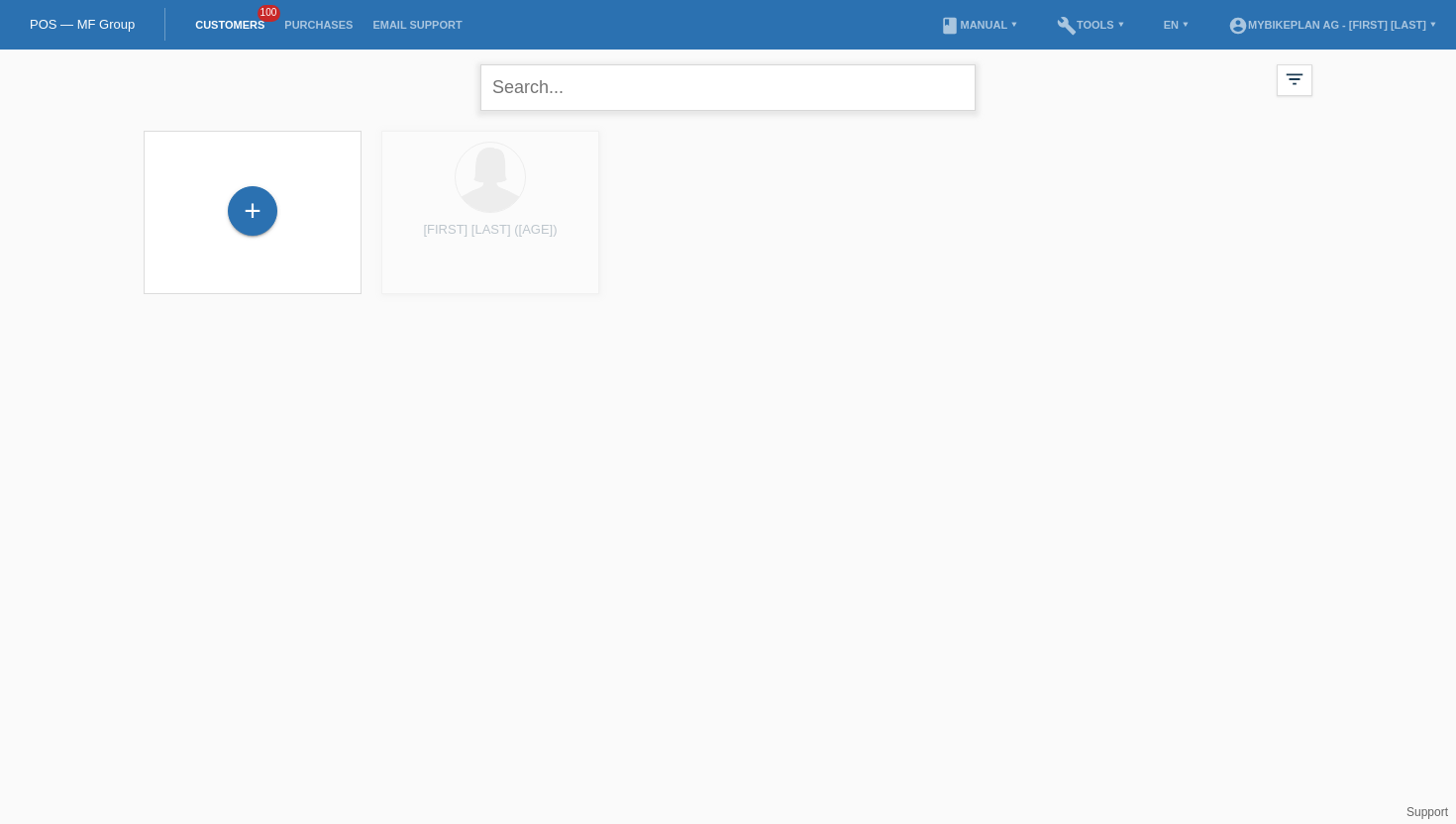 click at bounding box center (728, 87) 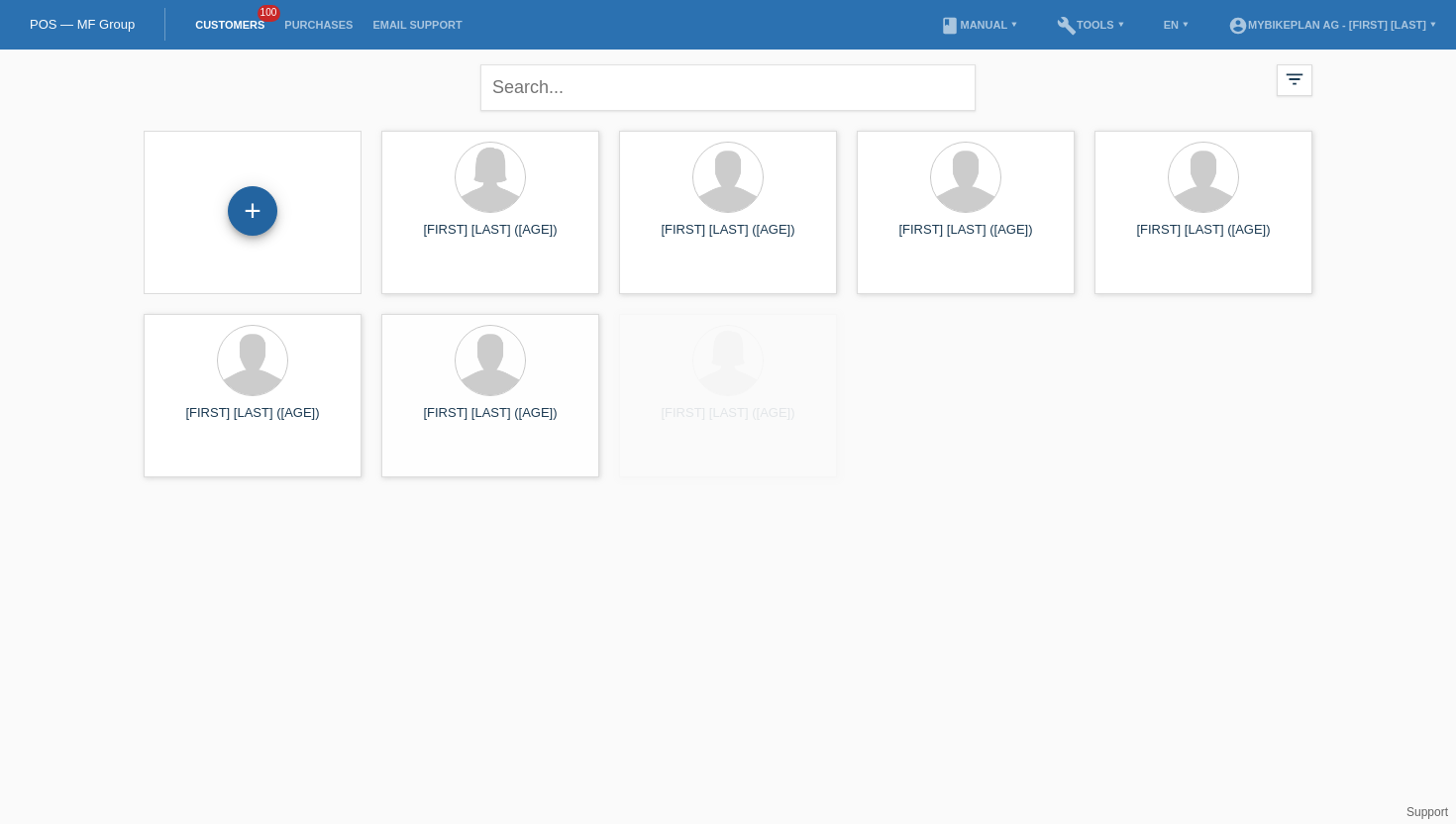 click on "+" at bounding box center [253, 211] 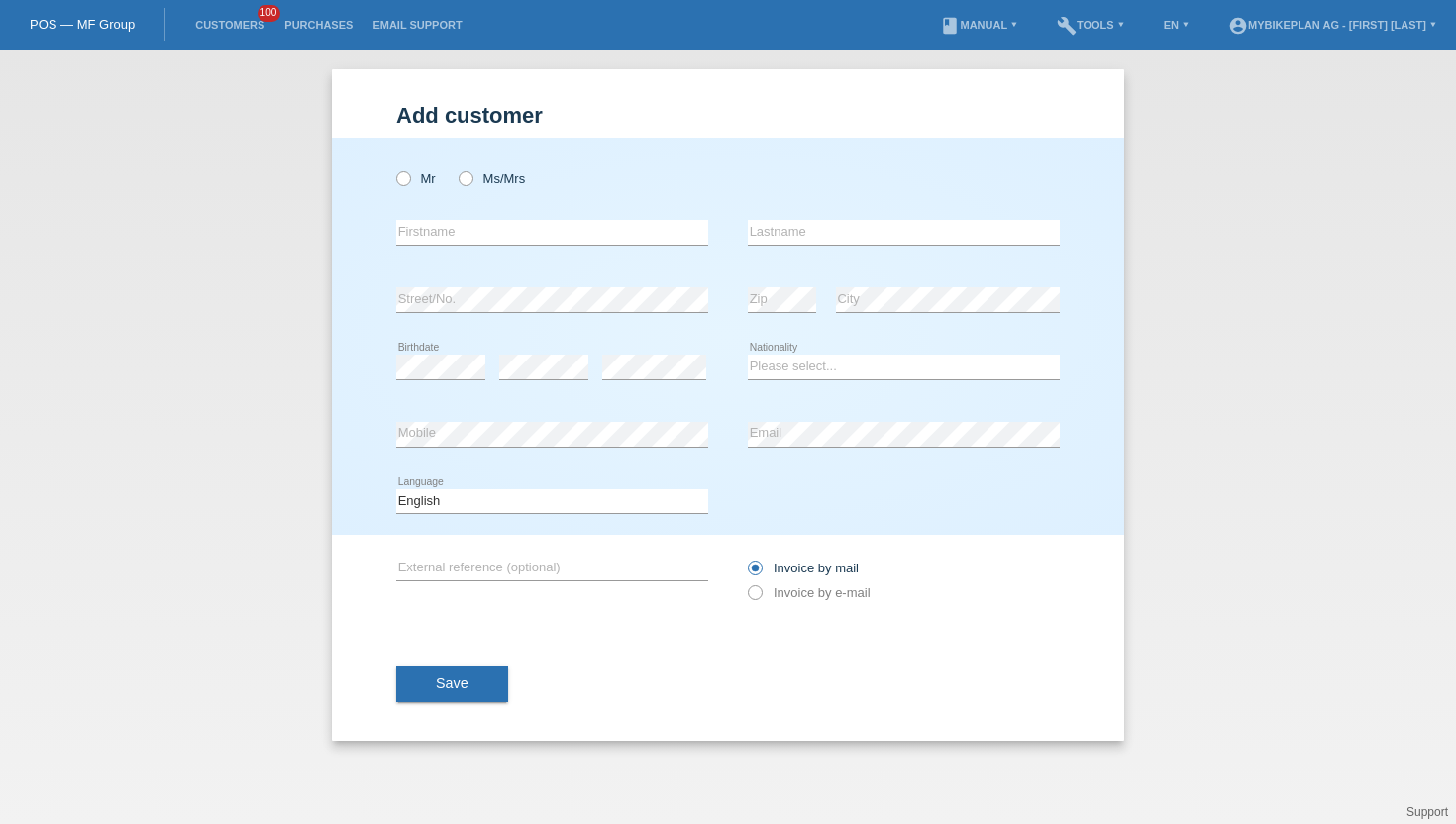 scroll, scrollTop: 0, scrollLeft: 0, axis: both 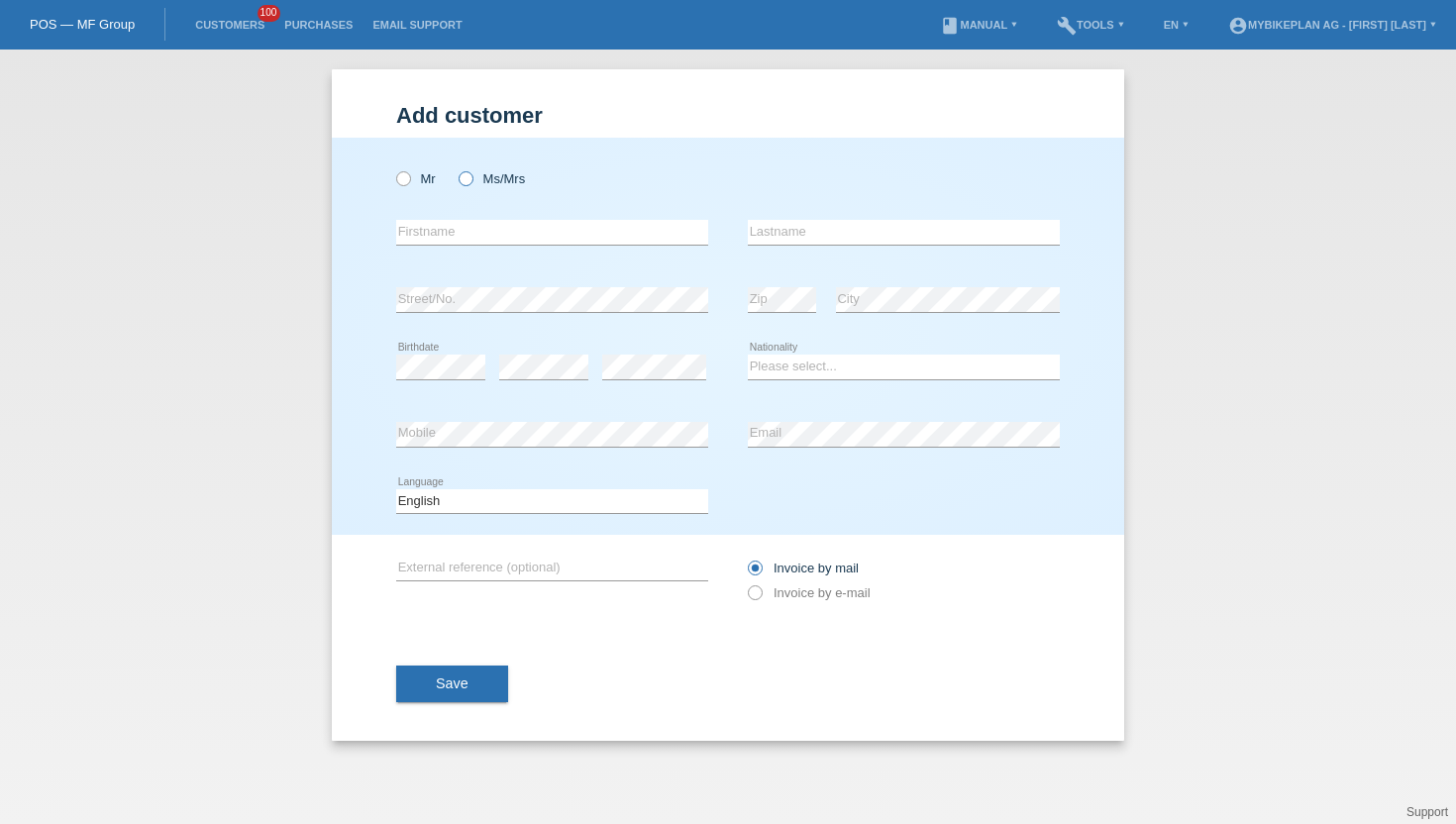 click at bounding box center (456, 168) 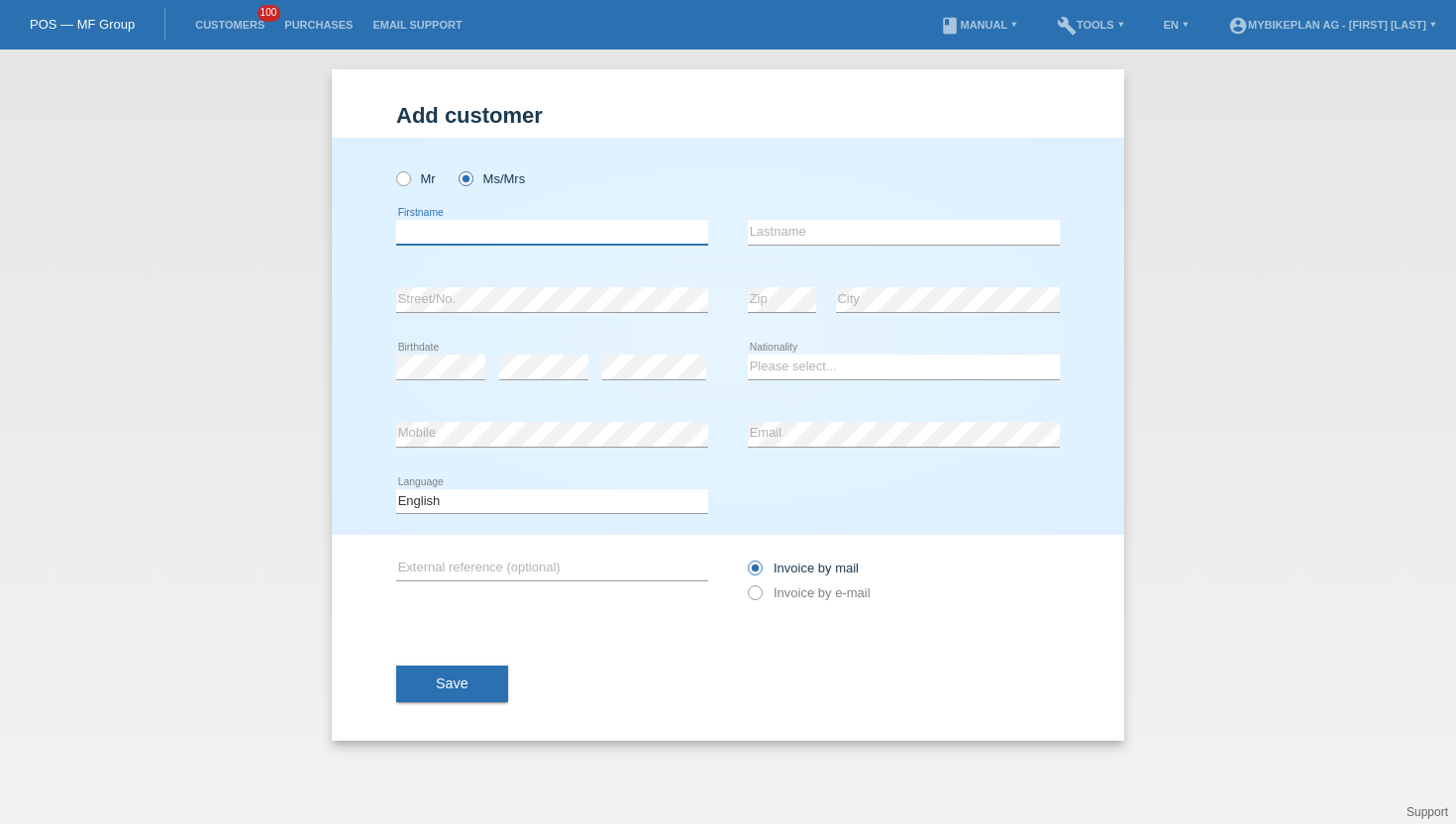 click at bounding box center (552, 232) 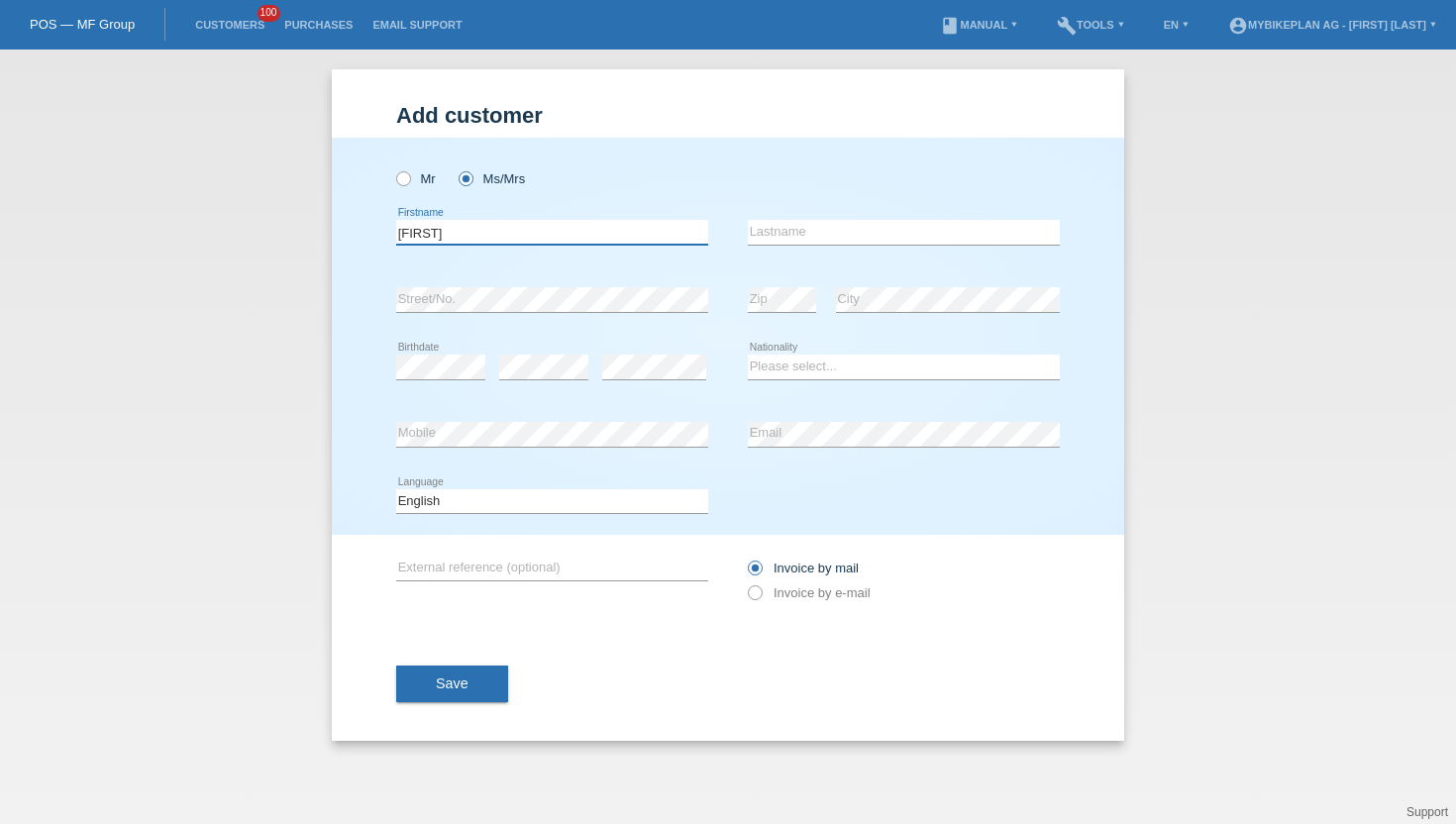 type on "[FIRST]" 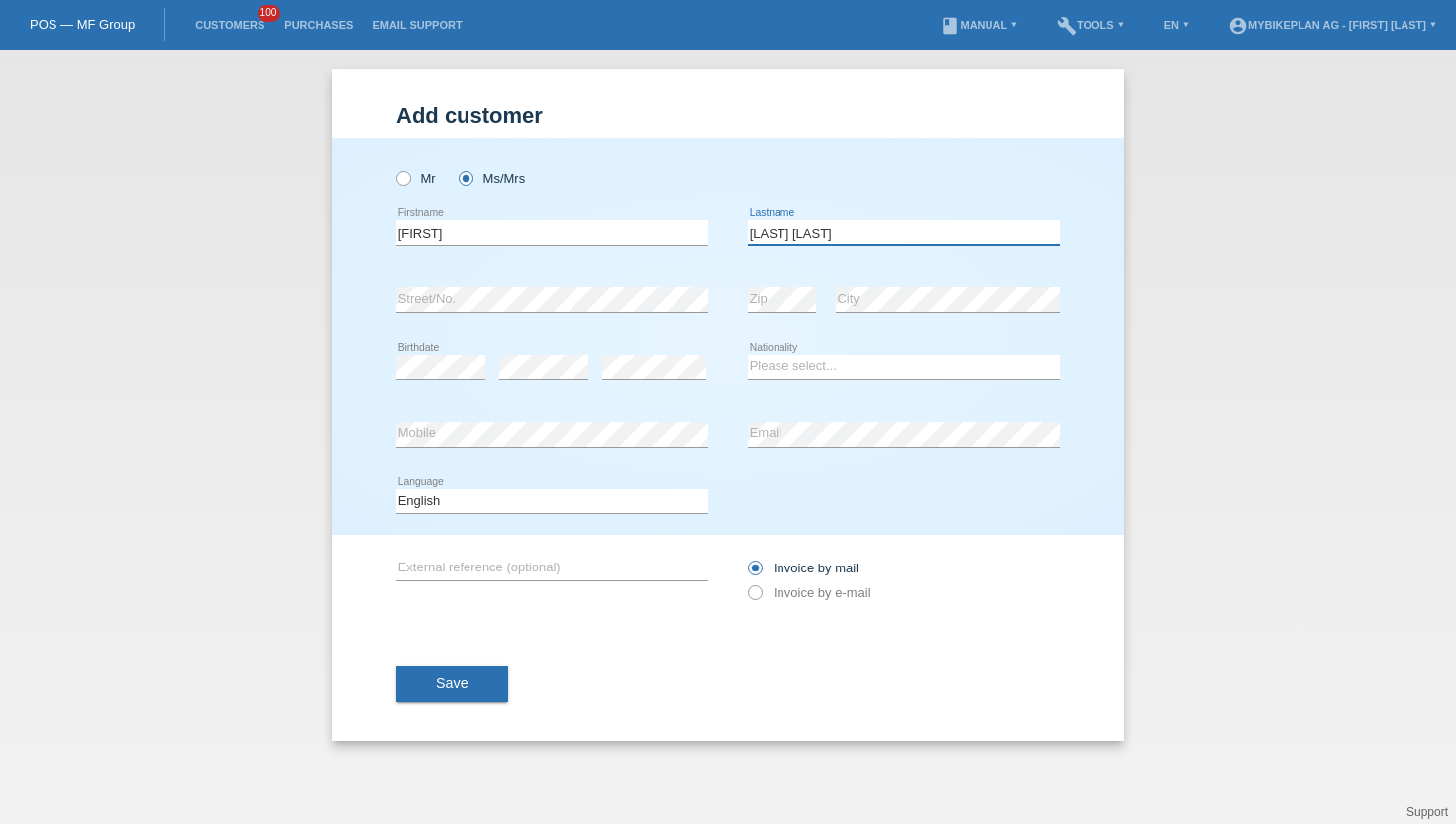 type on "[LAST] [LAST]" 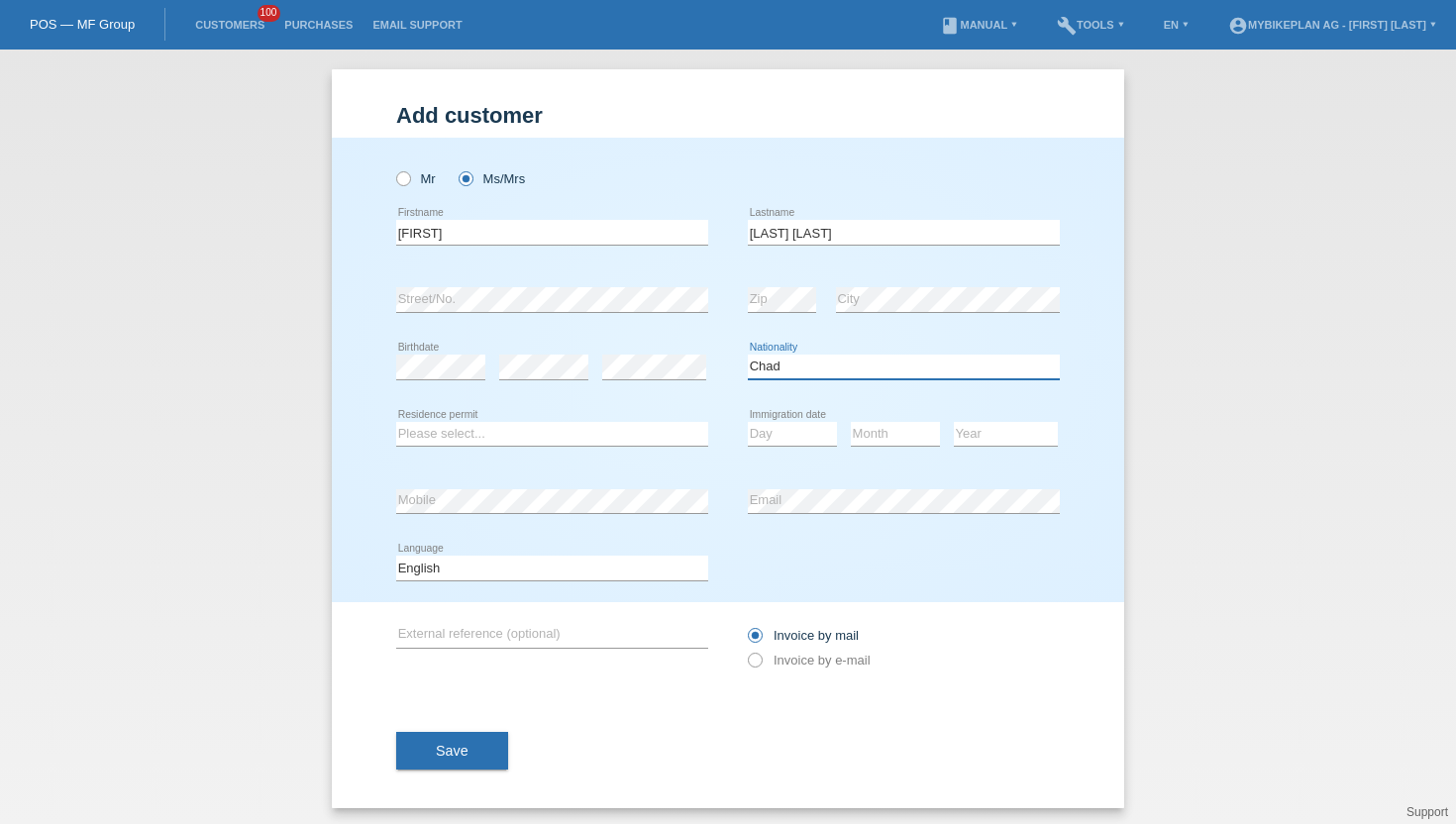 click on "Please select...
Switzerland
Austria
Germany
Liechtenstein
------------
Afghanistan
Åland Islands
Albania
Algeria
American Samoa Andorra Angola Anguilla Antarctica Antigua and Barbuda Argentina Armenia" at bounding box center (903, 366) 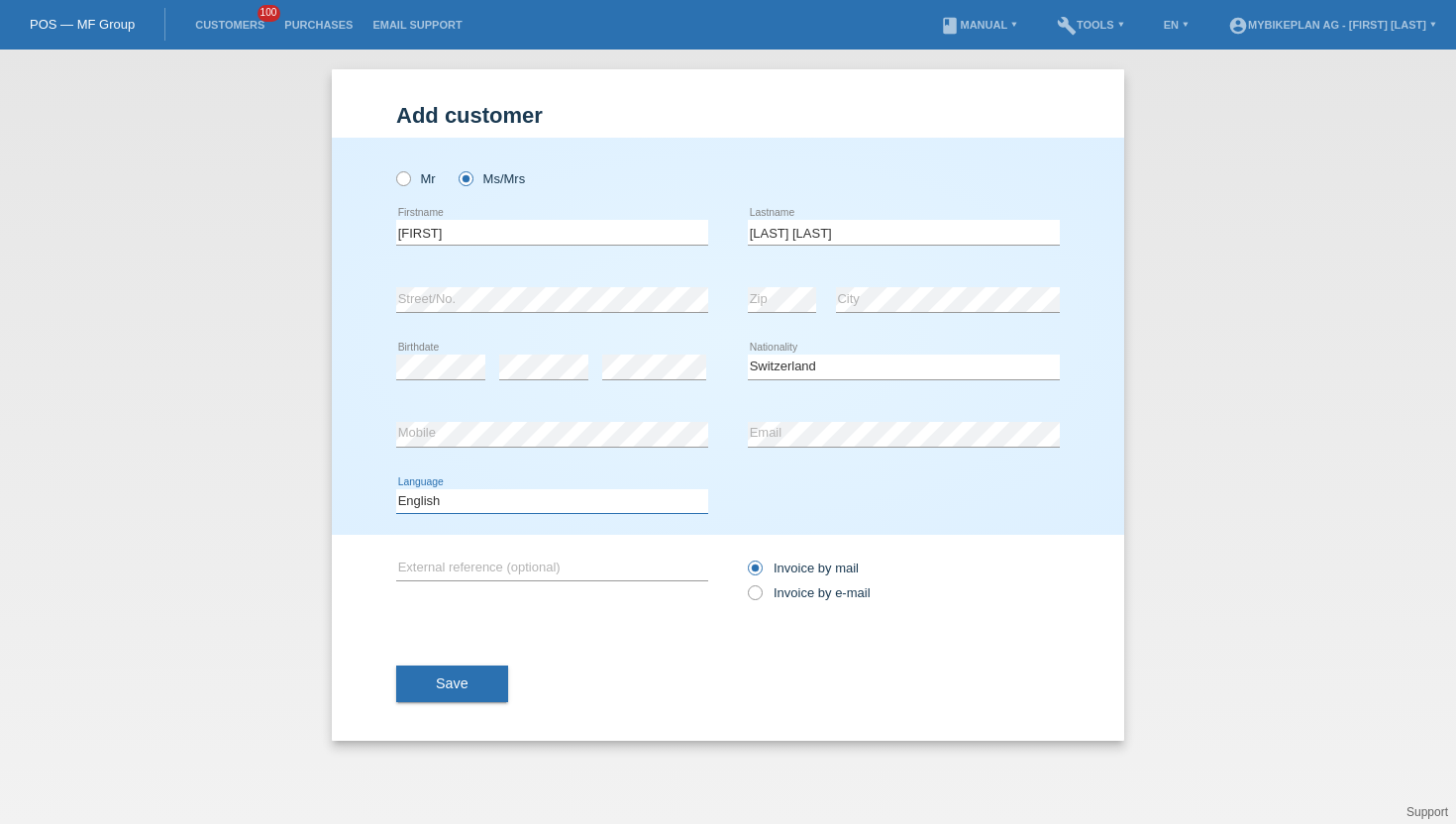 click on "Deutsch
Français
Italiano
English" at bounding box center [552, 501] 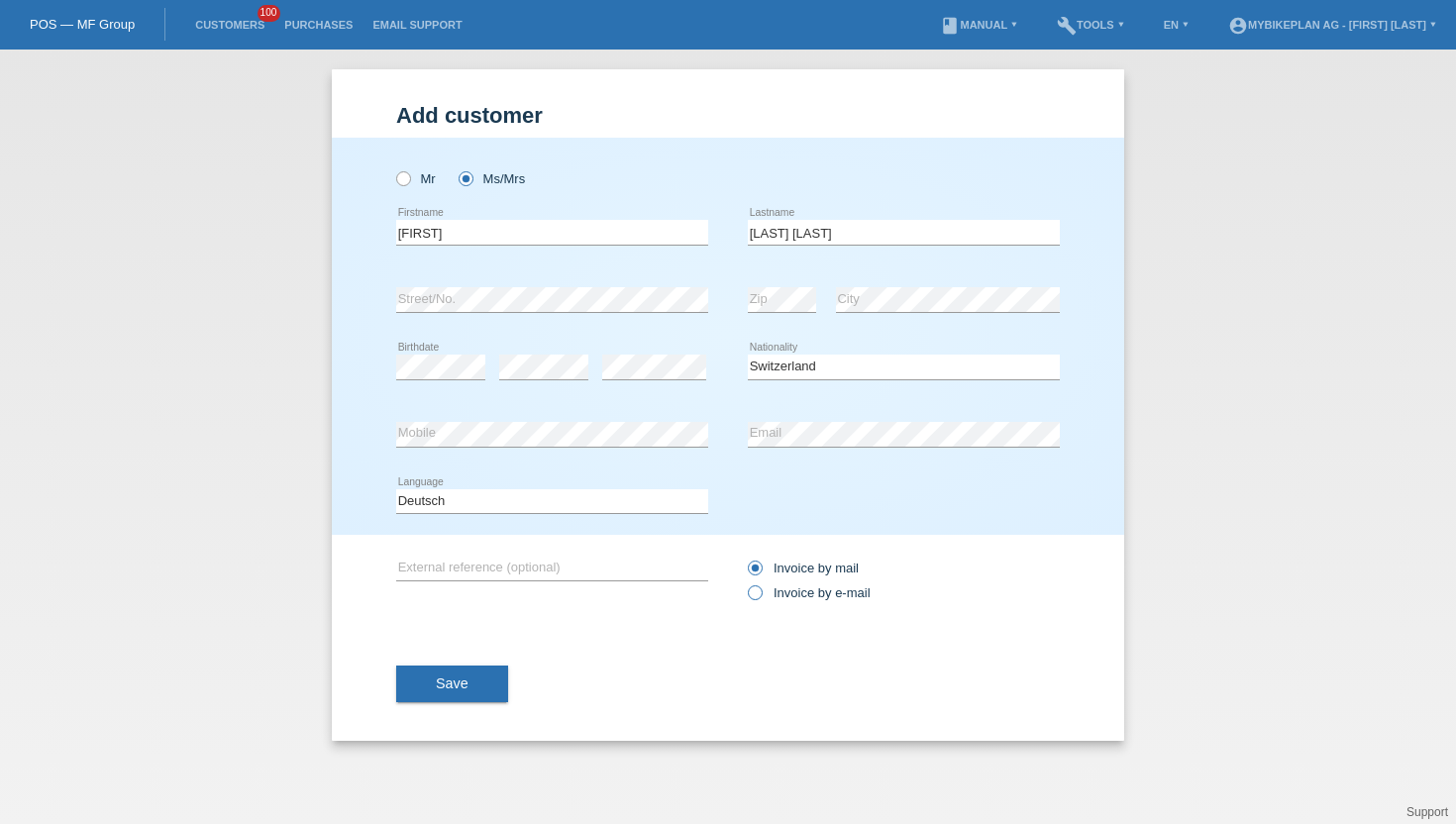 click at bounding box center (745, 582) 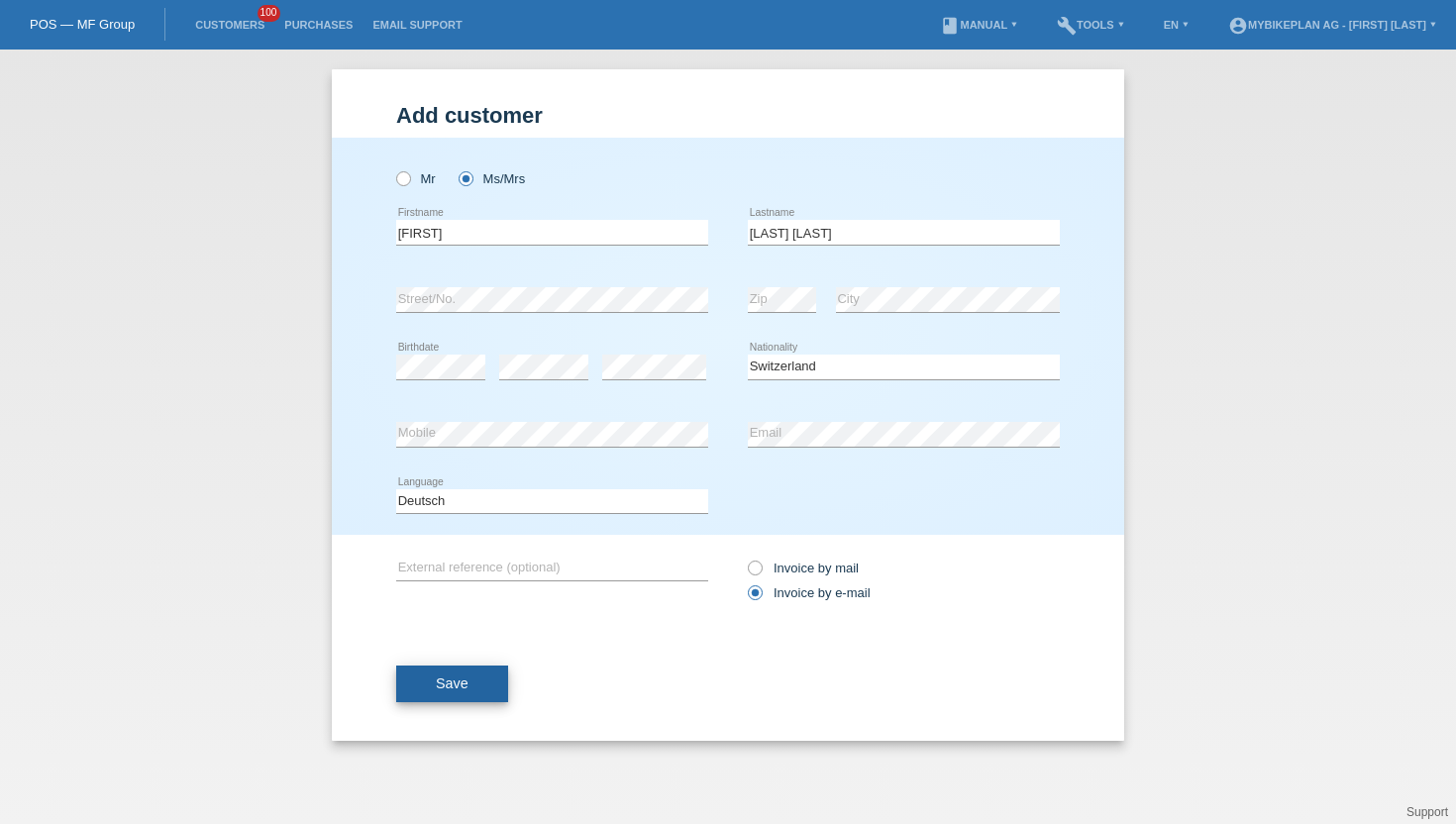 click on "Save" at bounding box center [452, 684] 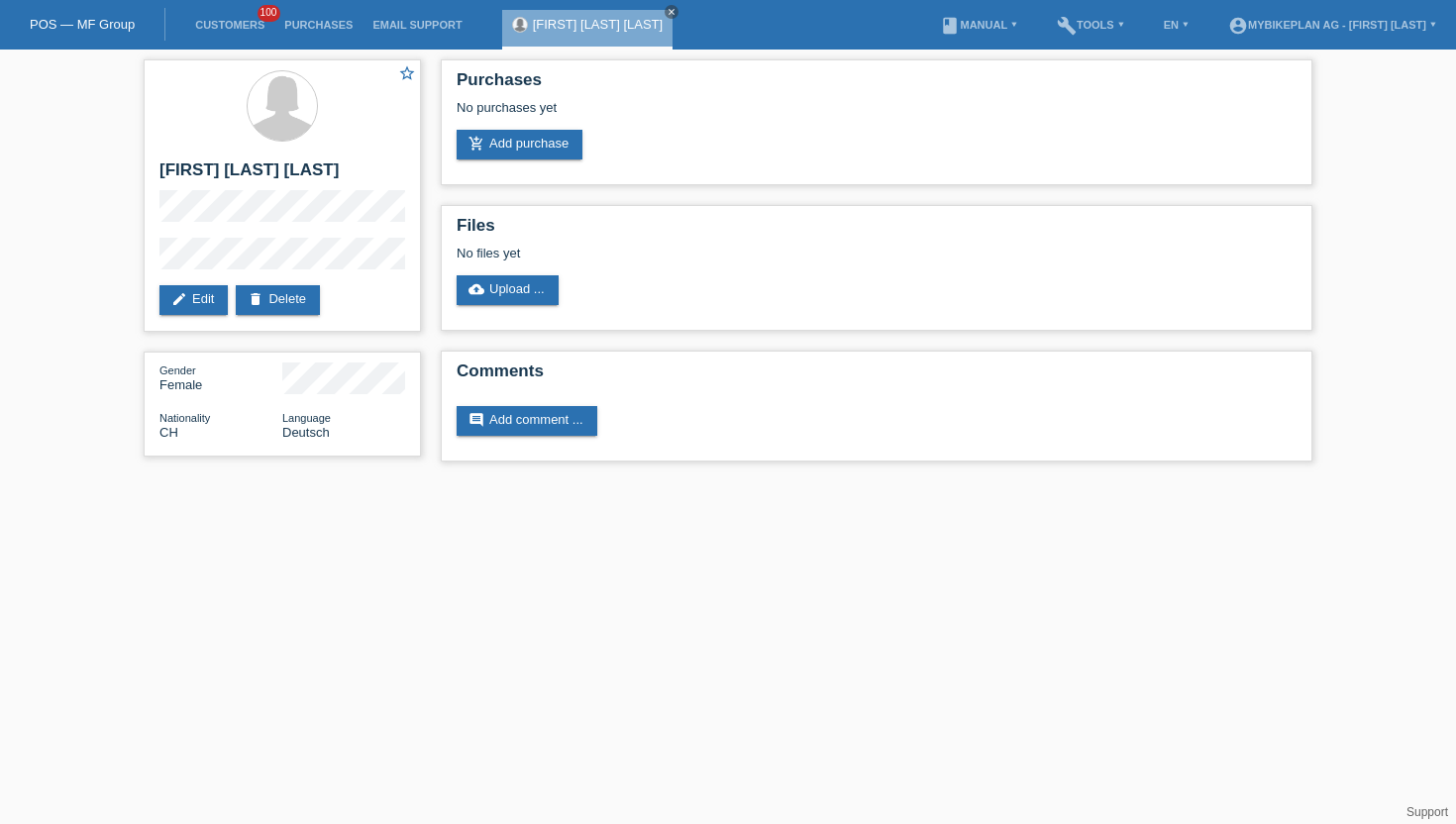 scroll, scrollTop: 0, scrollLeft: 0, axis: both 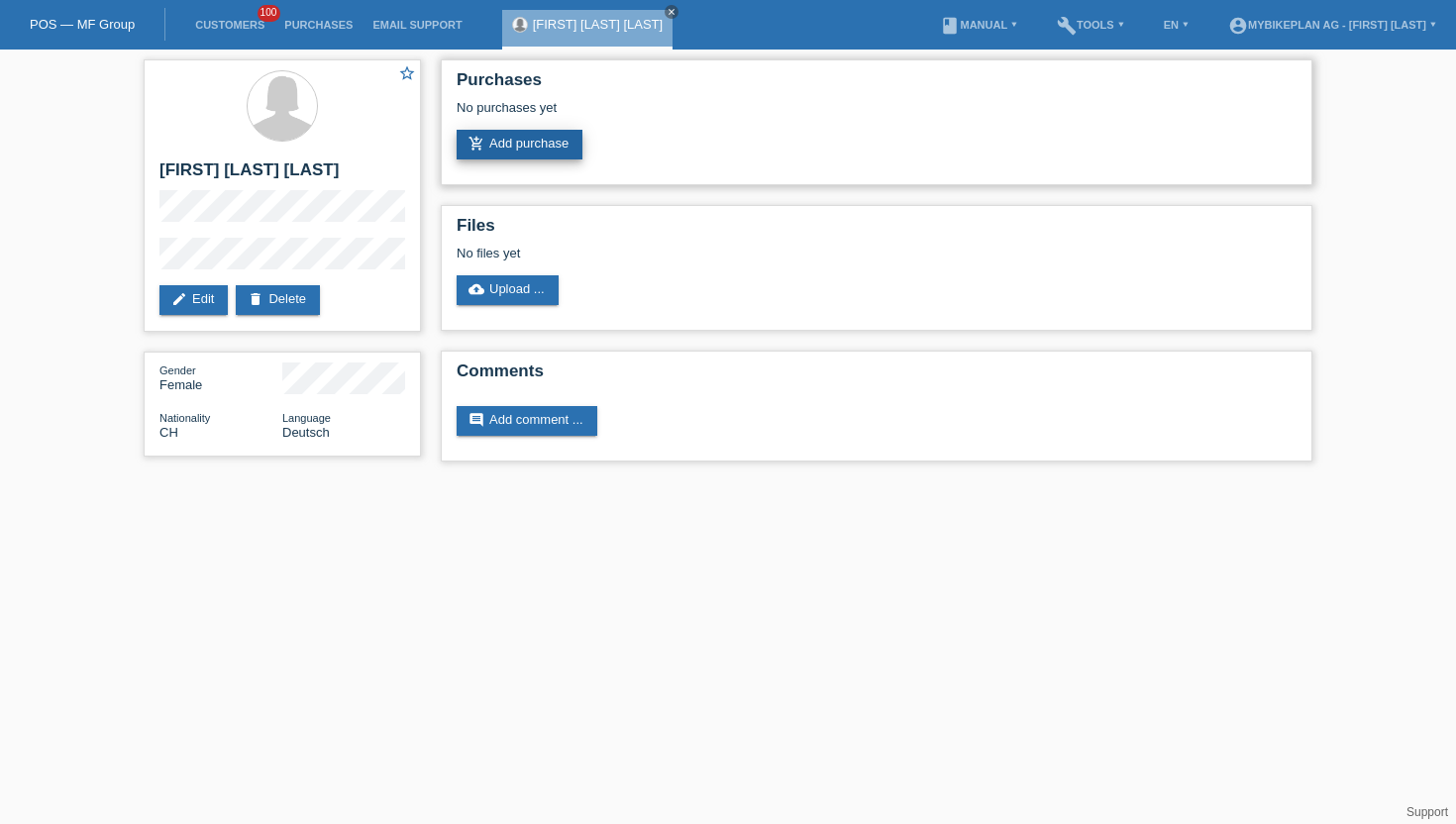 click on "add_shopping_cart  Add purchase" at bounding box center [519, 145] 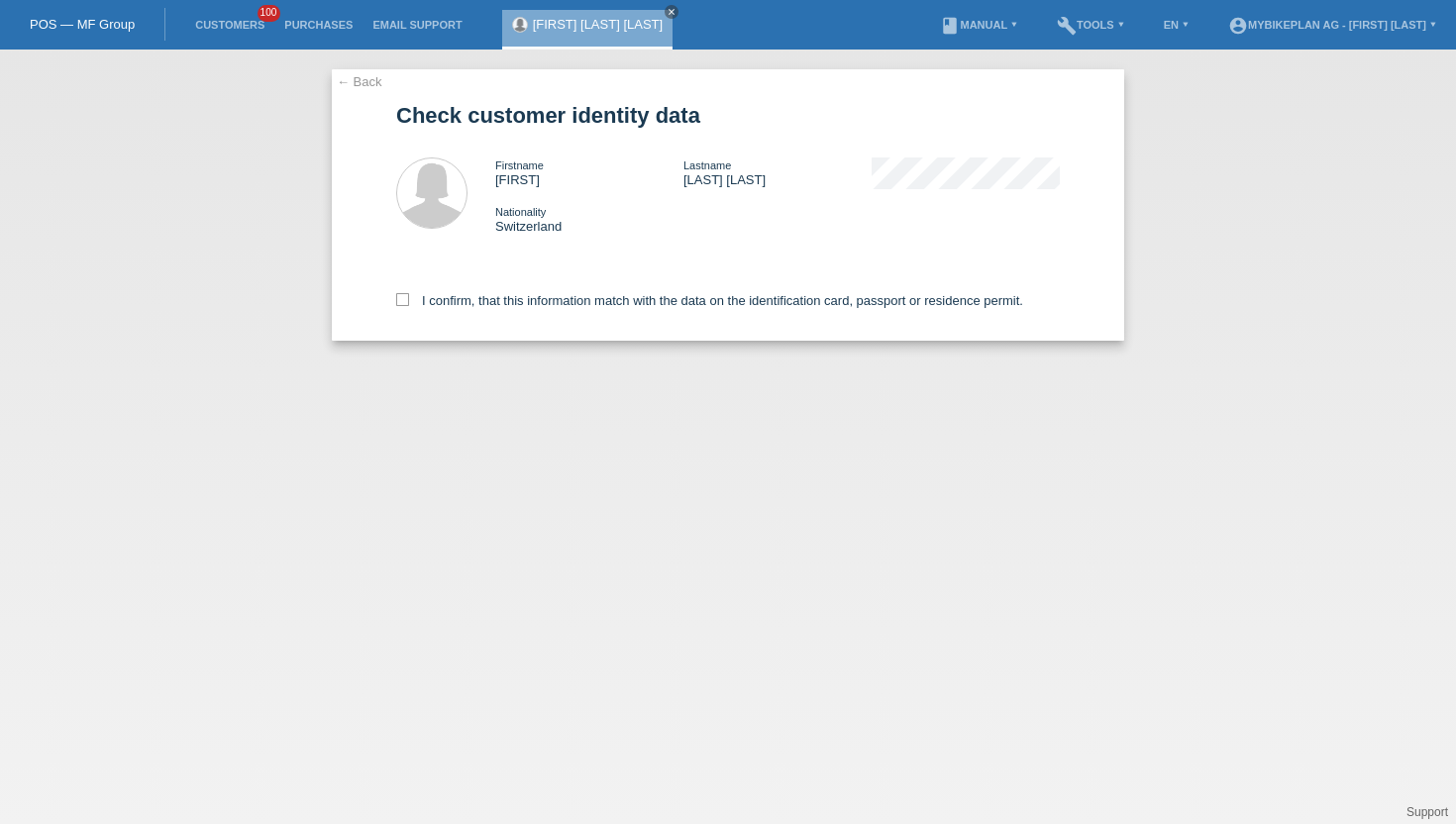 scroll, scrollTop: 0, scrollLeft: 0, axis: both 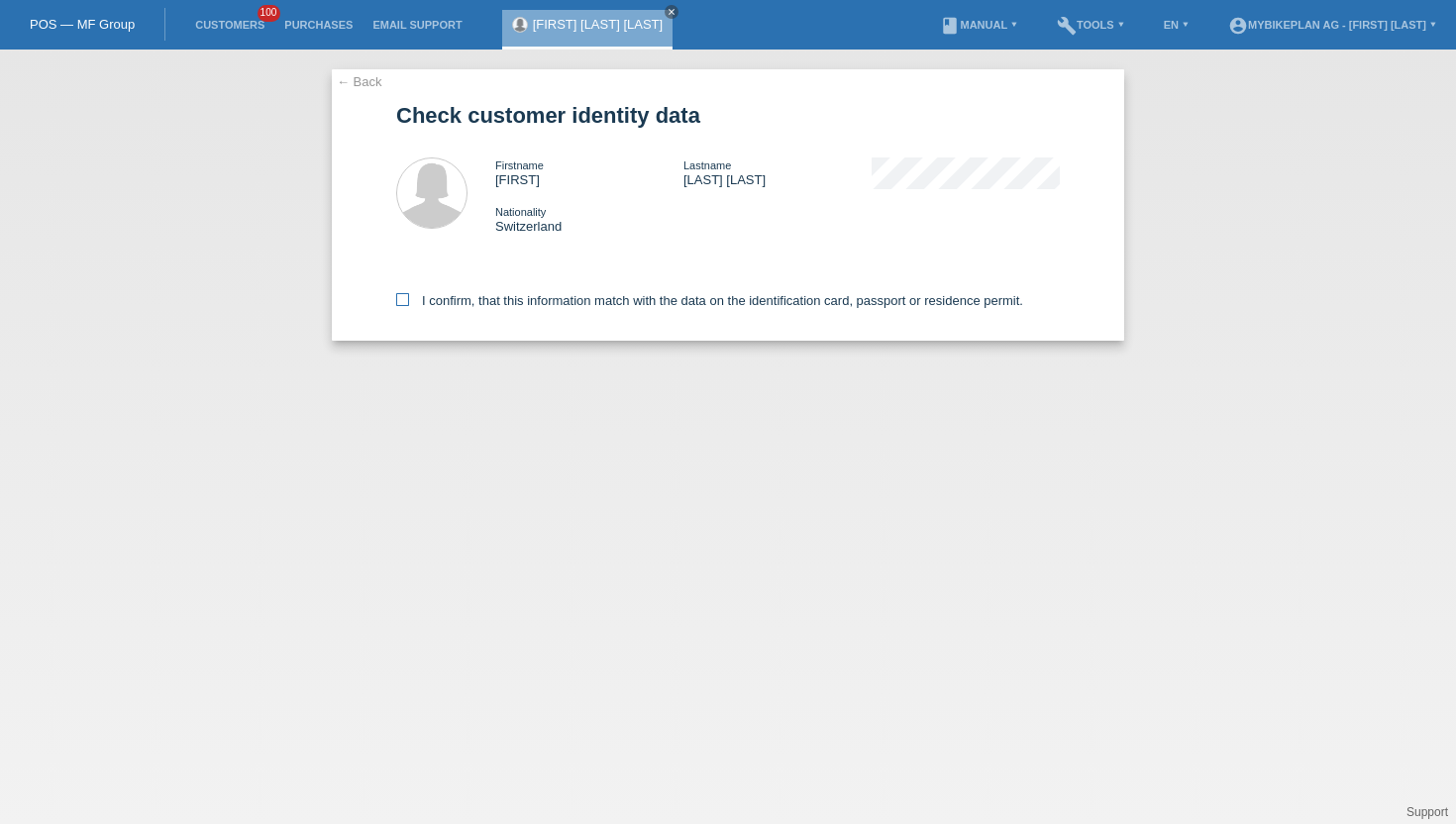 click at bounding box center [402, 299] 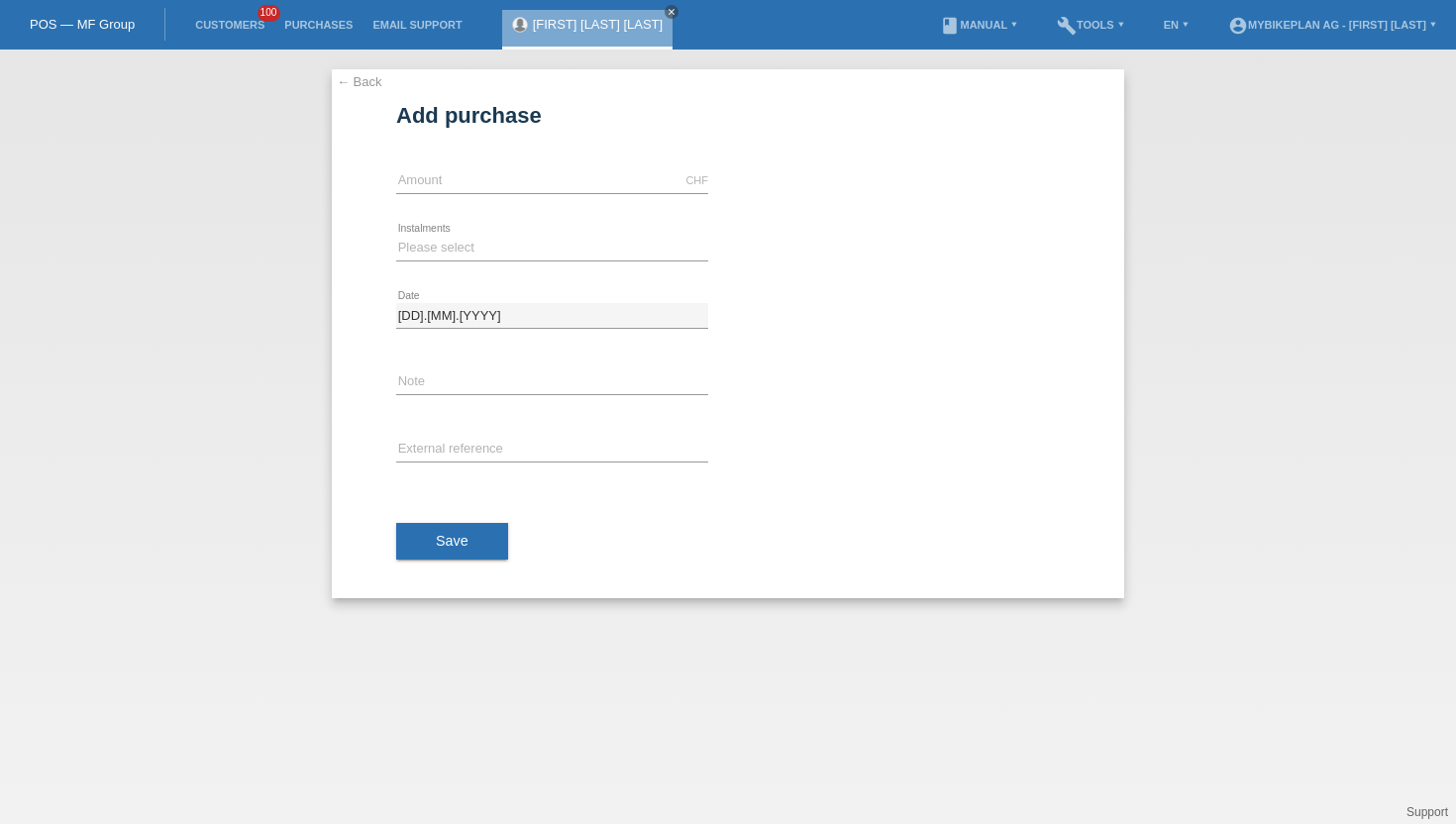 scroll, scrollTop: 0, scrollLeft: 0, axis: both 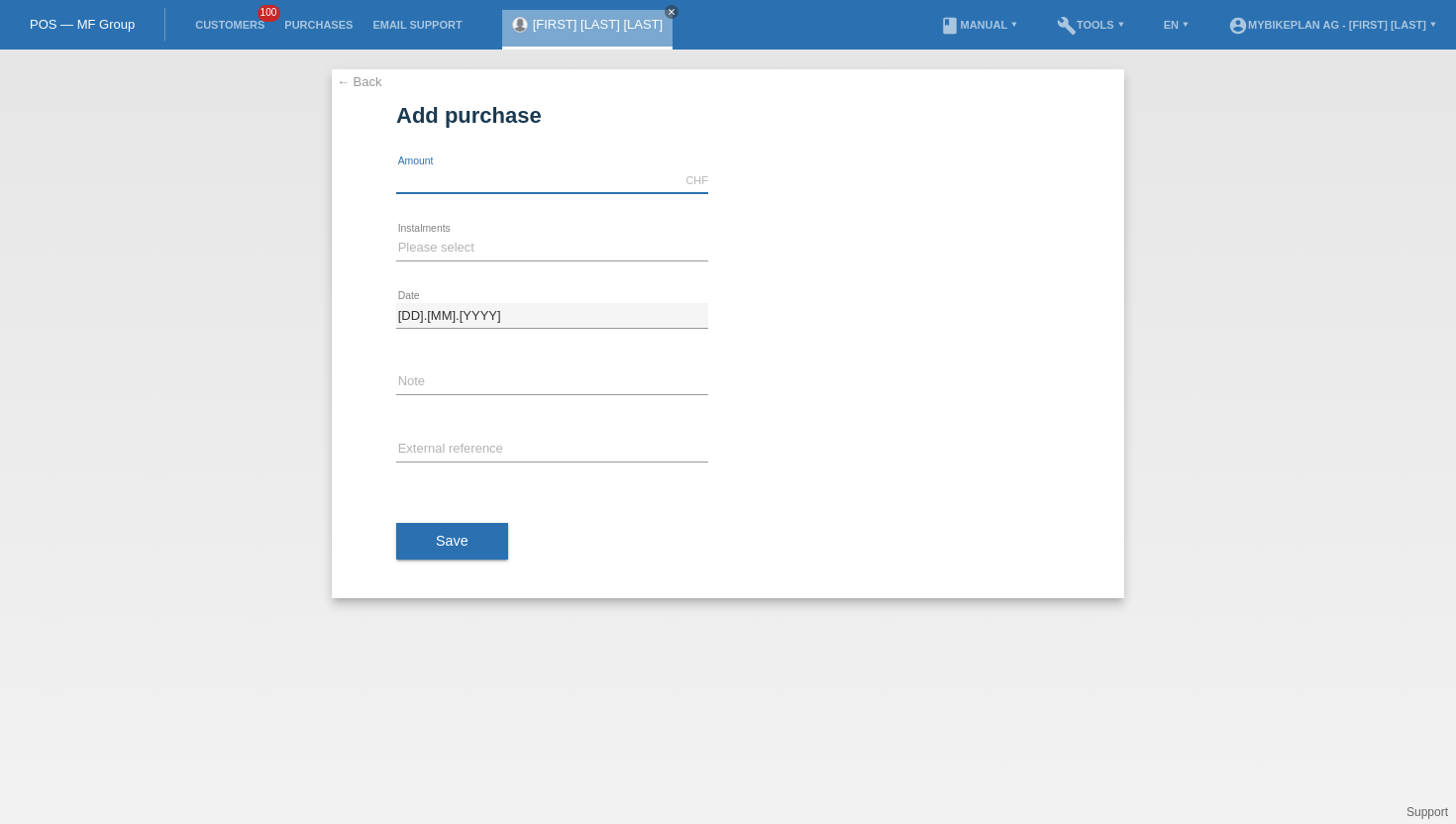 click at bounding box center [552, 180] 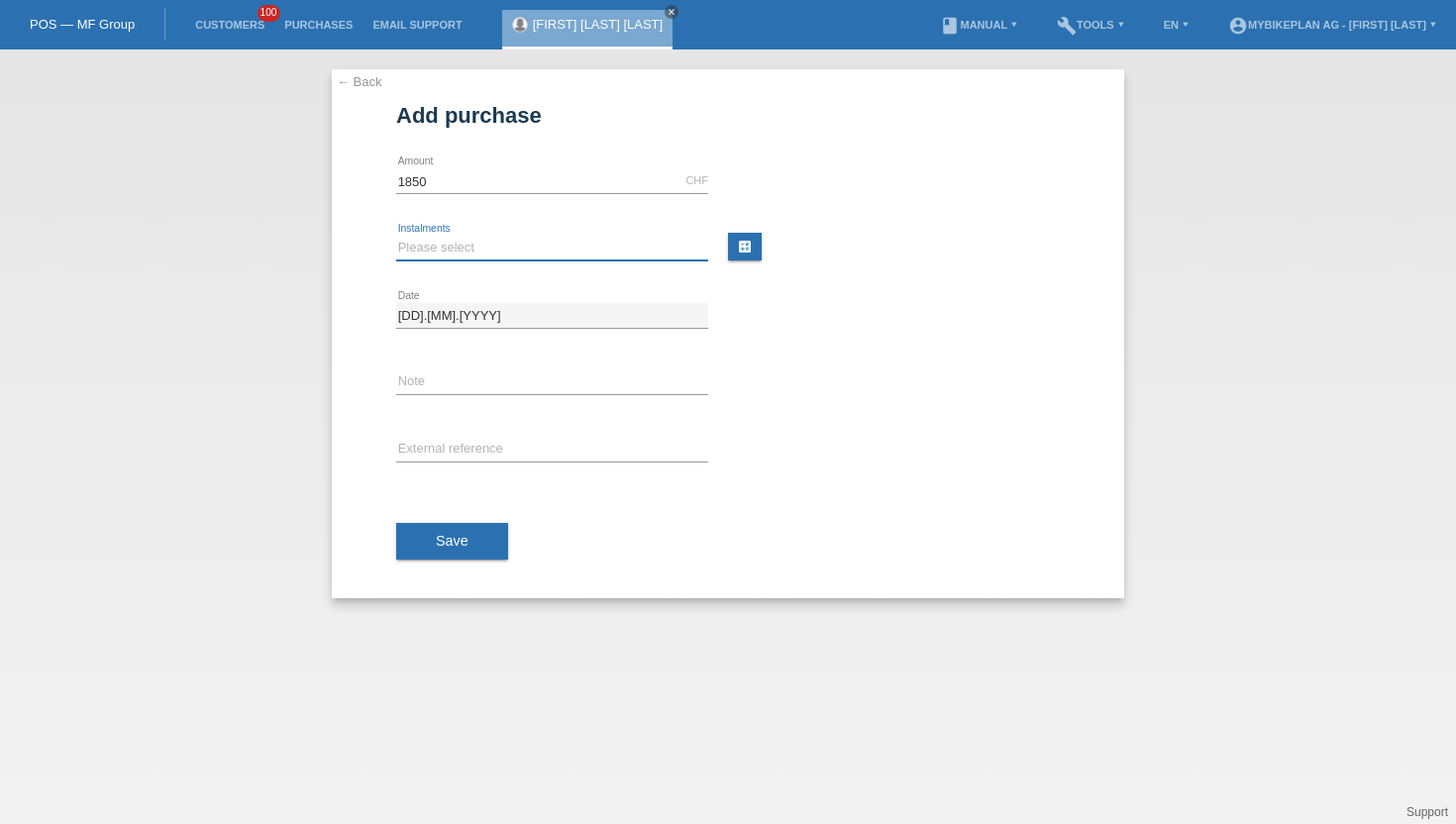 type on "1850.00" 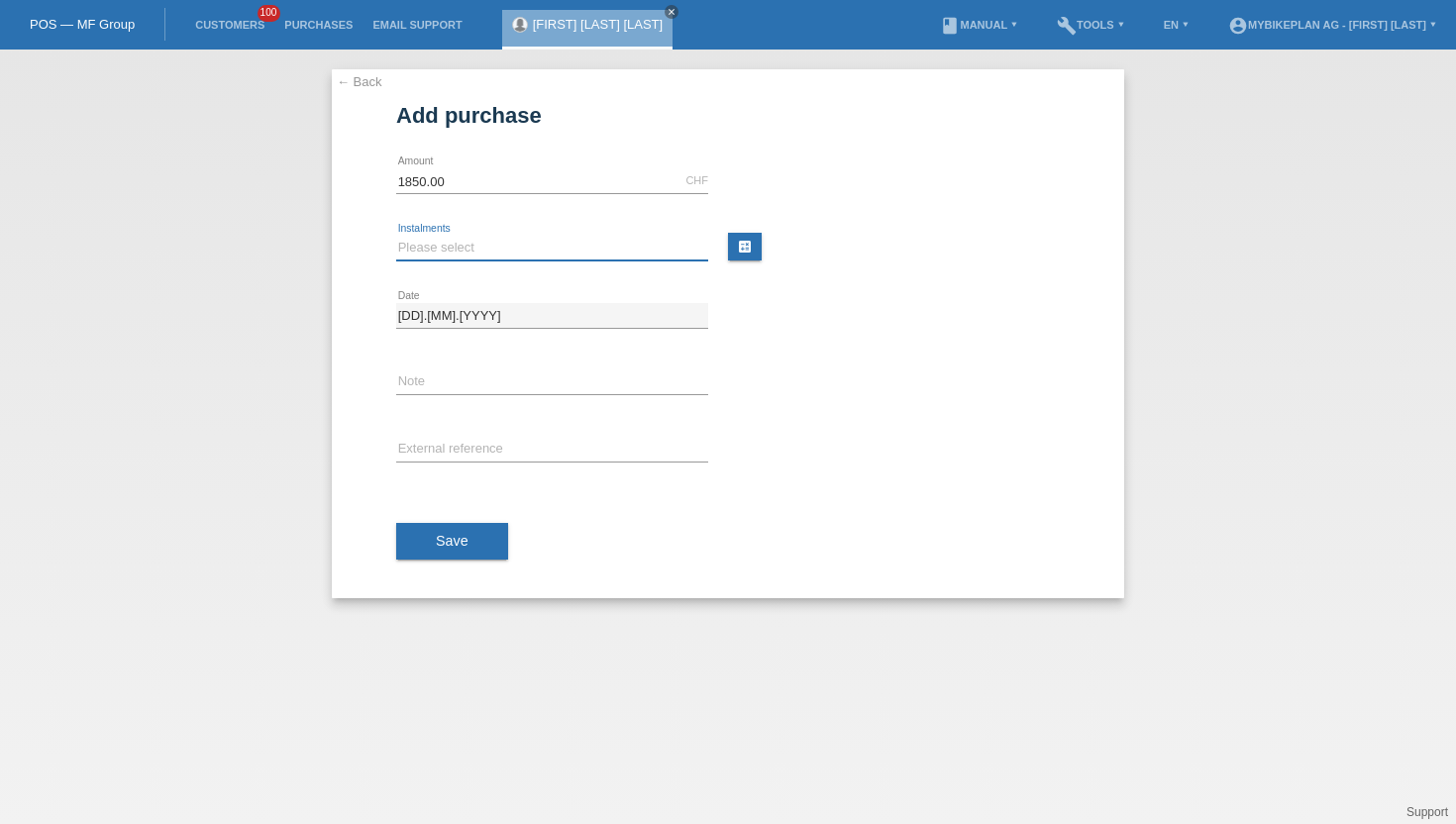 click on "Please select
6 instalments
12 instalments
18 instalments
24 instalments
36 instalments
48 instalments" at bounding box center (552, 248) 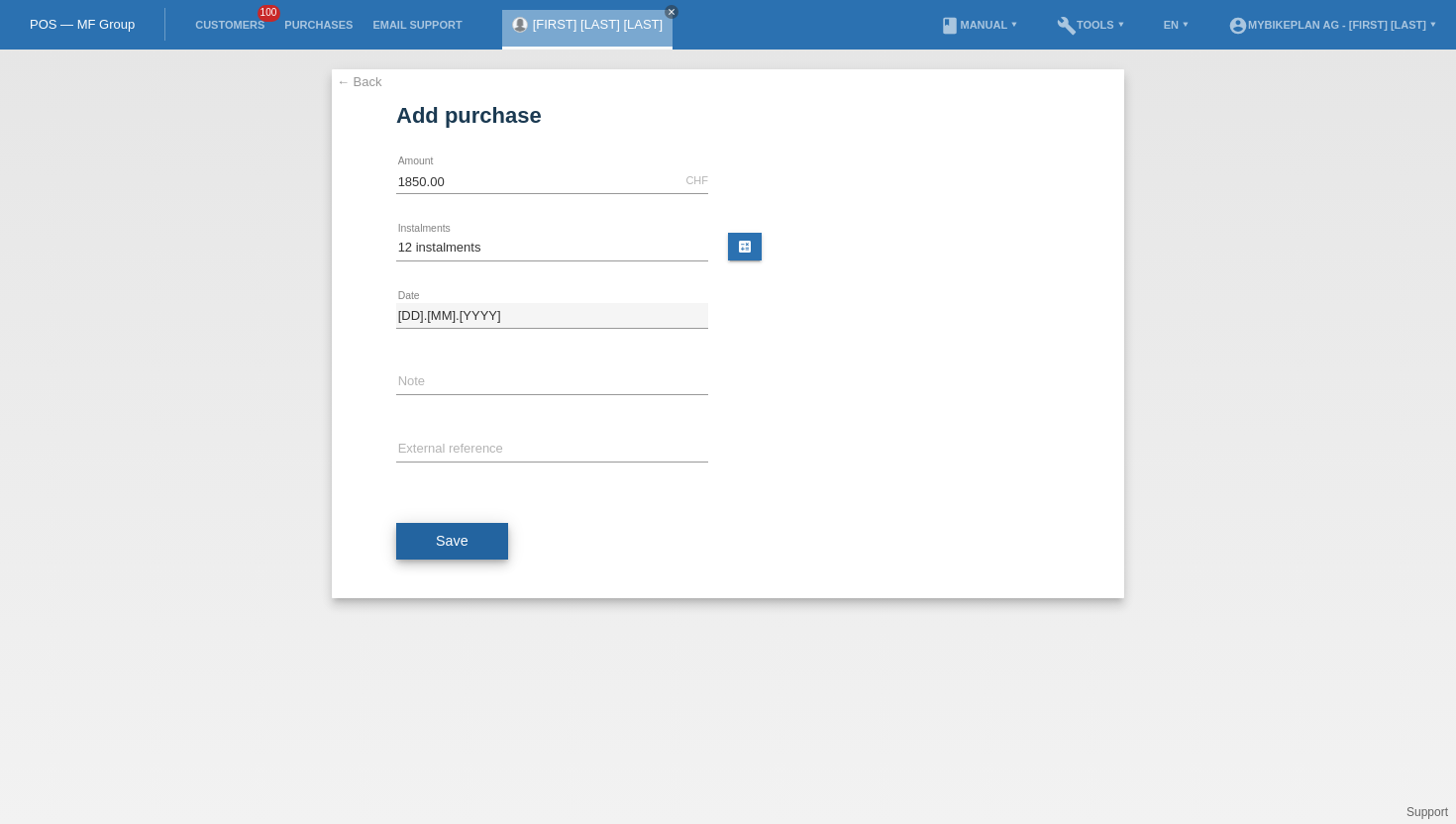click on "Save" at bounding box center [452, 542] 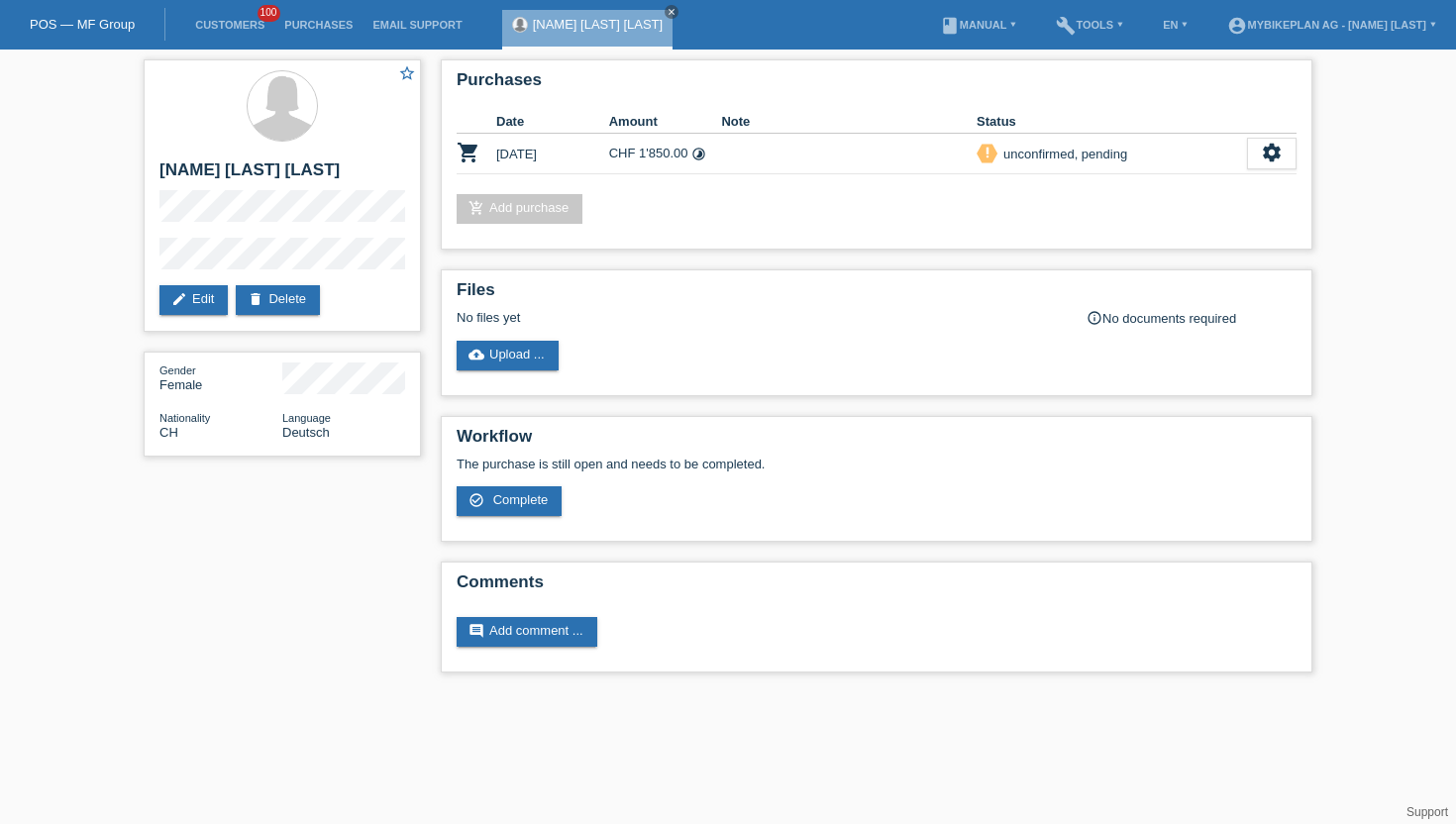 scroll, scrollTop: 0, scrollLeft: 0, axis: both 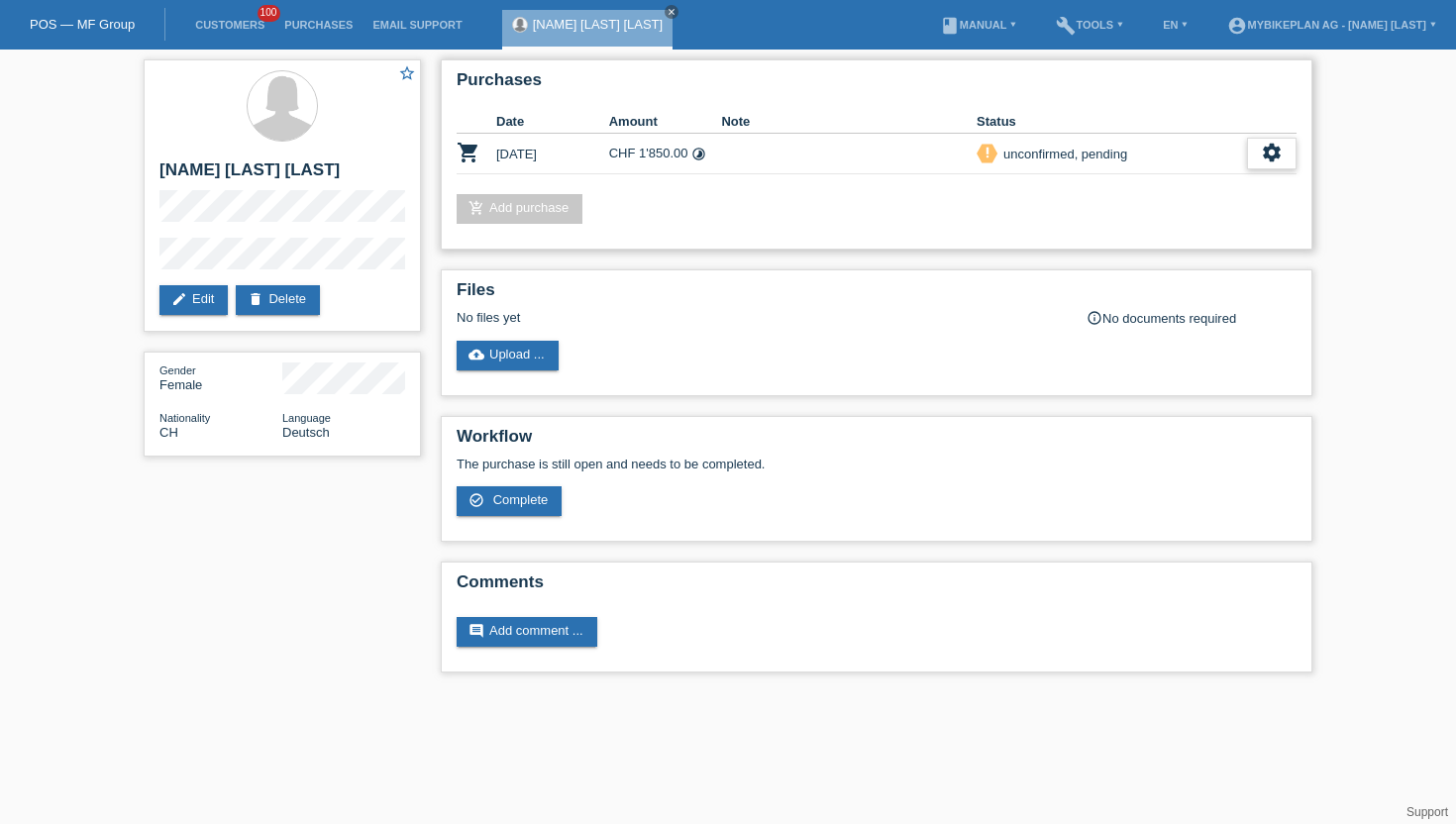 click on "settings" at bounding box center (1272, 153) 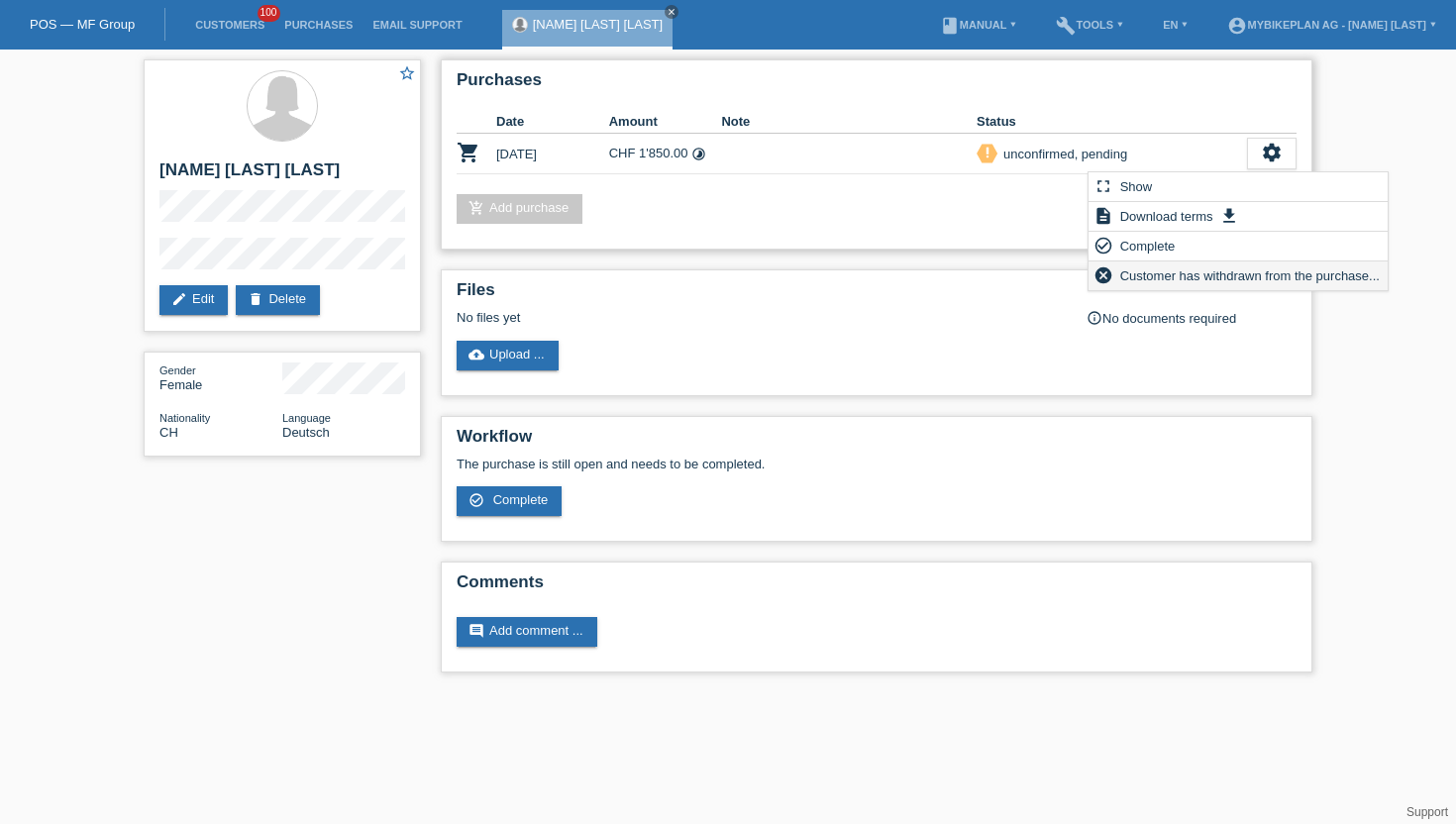 click on "Customer has withdrawn from the purchase..." at bounding box center (1250, 275) 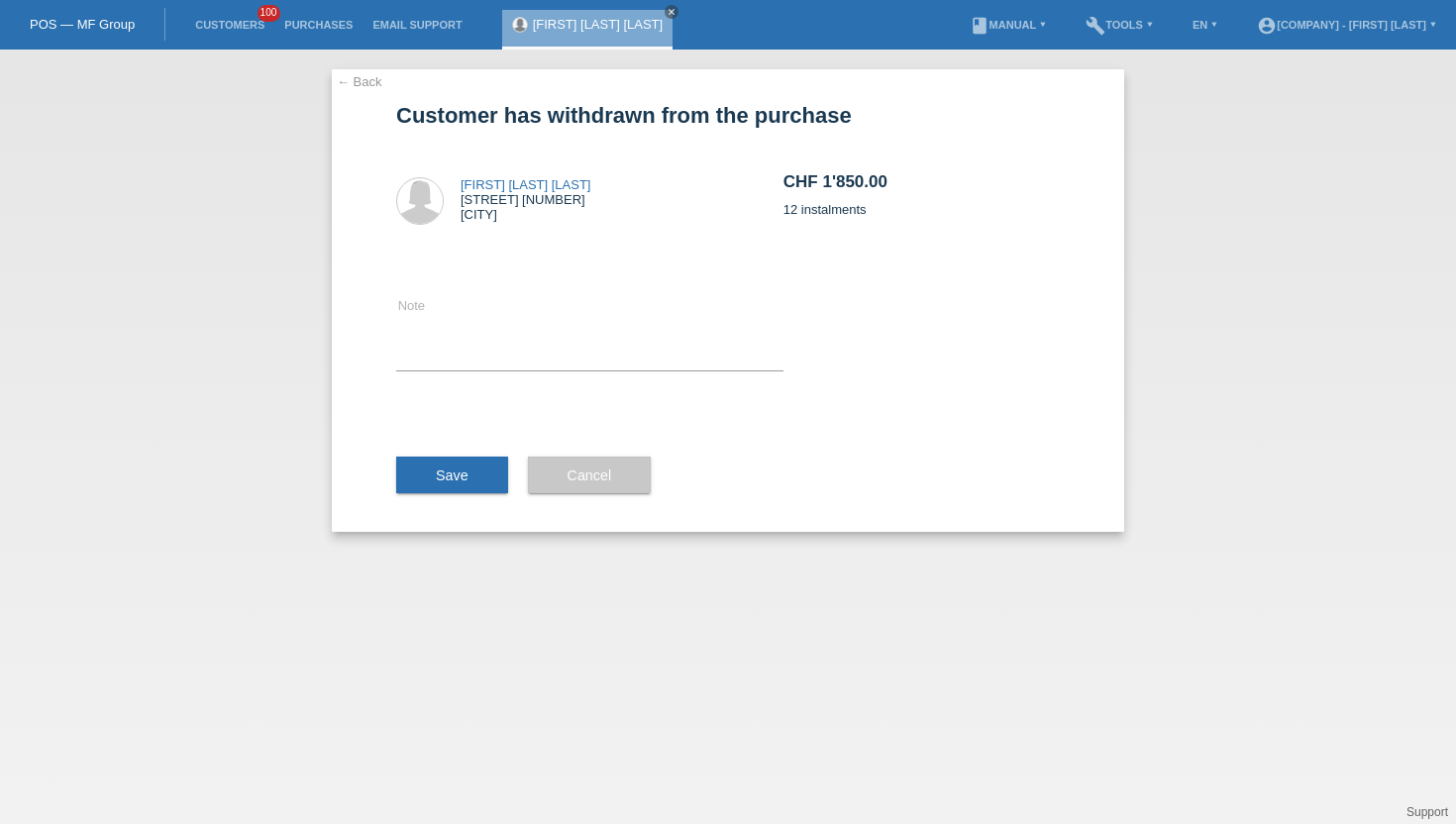 scroll, scrollTop: 0, scrollLeft: 0, axis: both 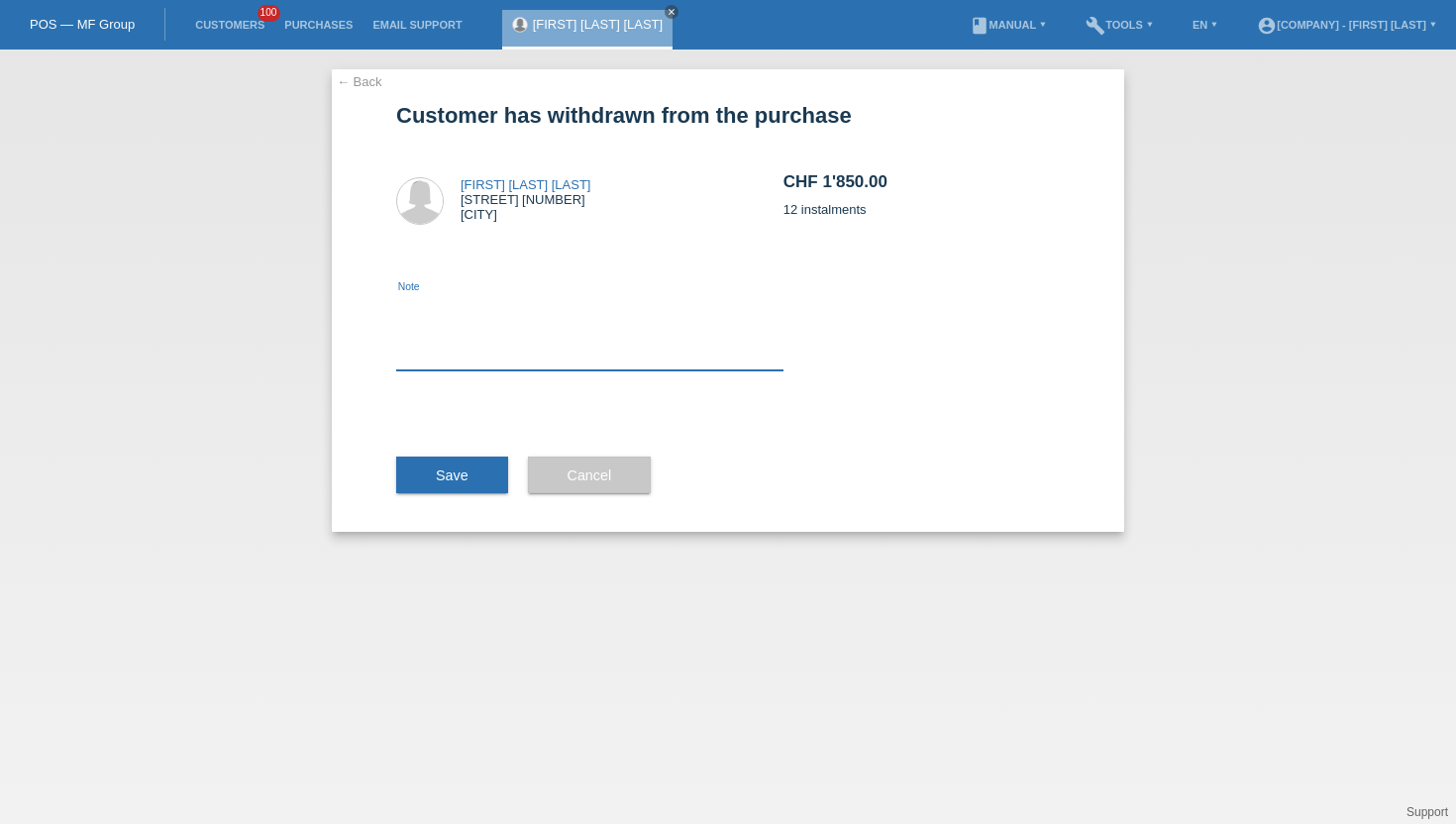 click at bounding box center (589, 332) 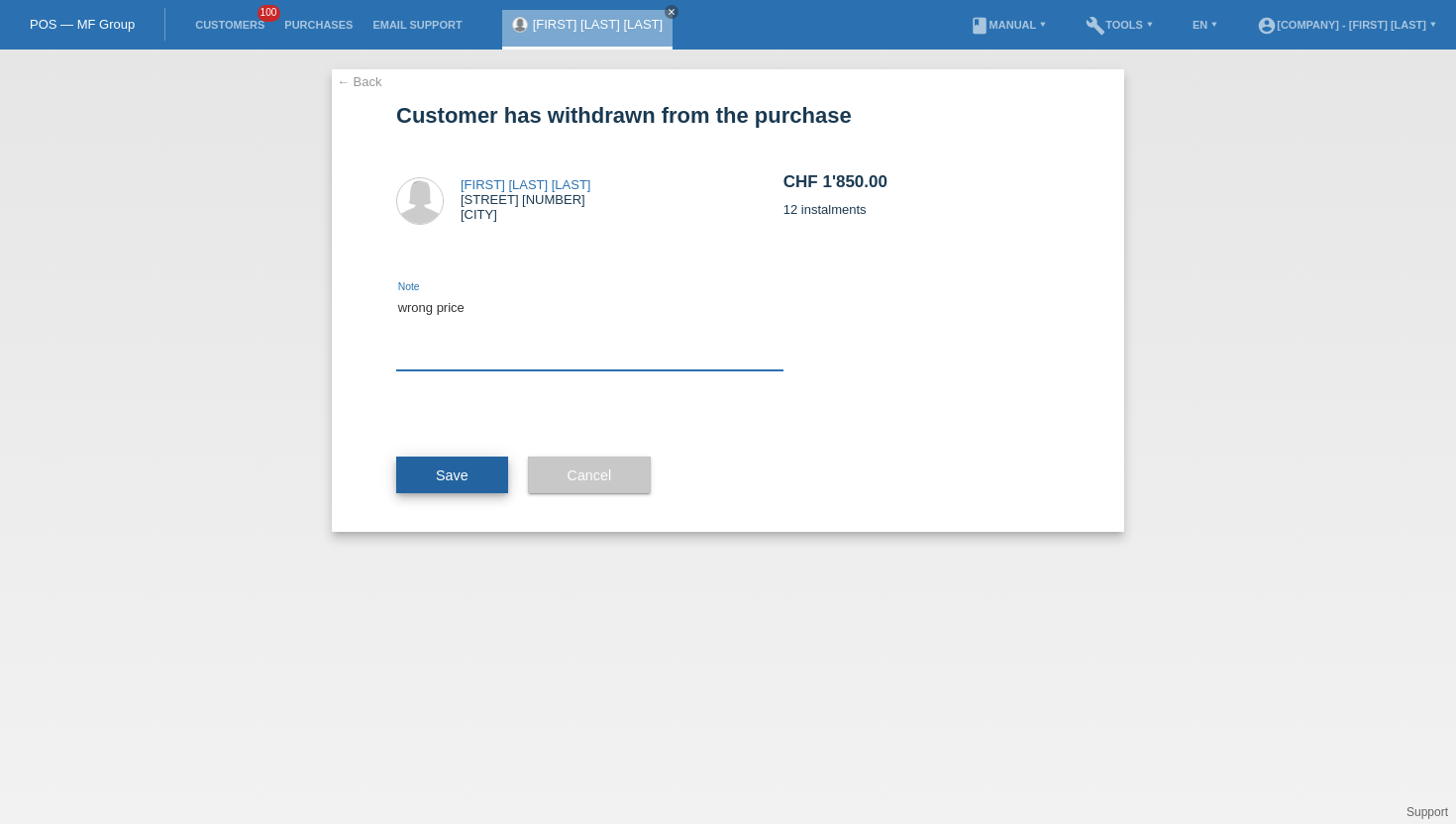 type on "wrong price" 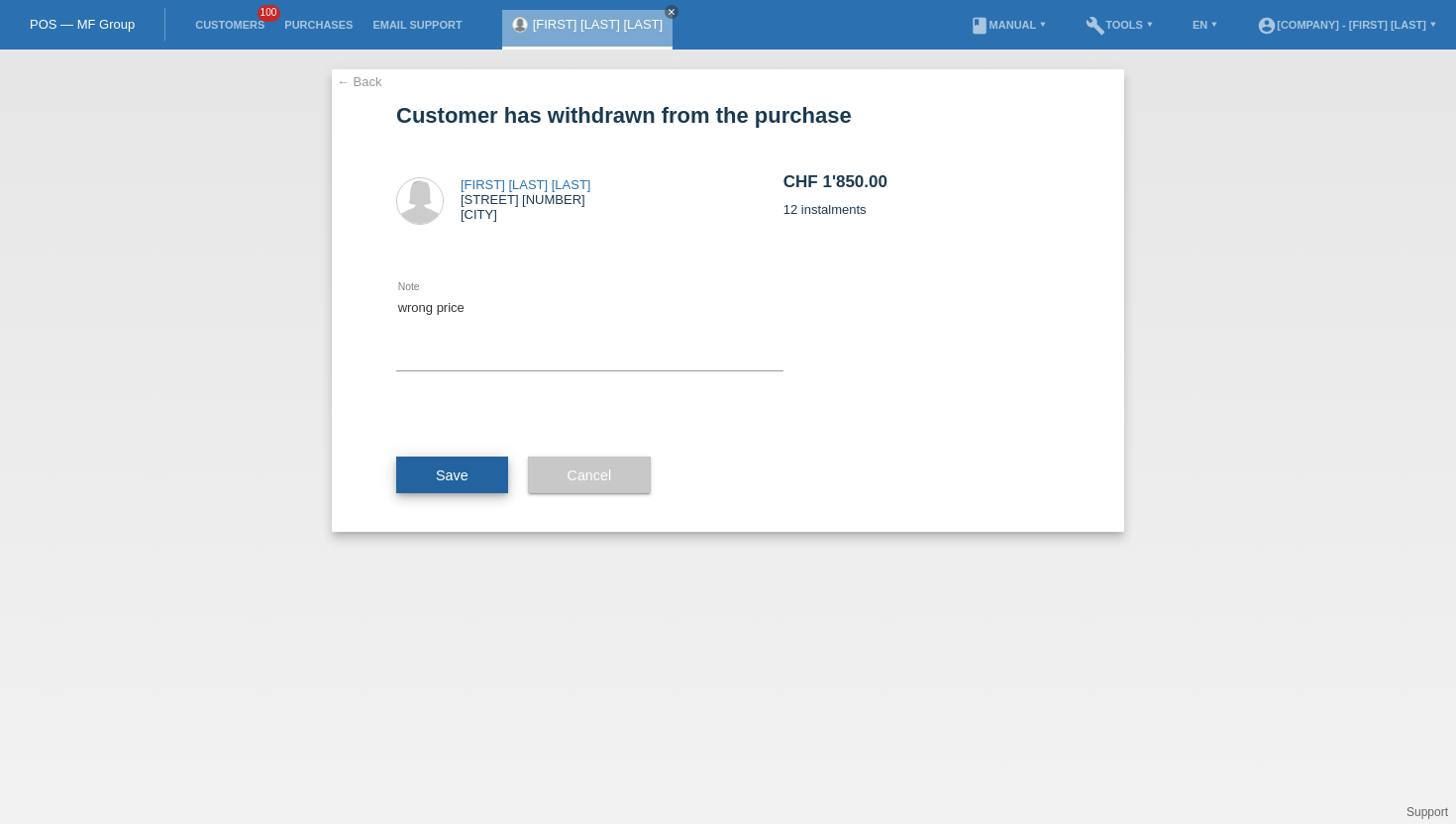 click on "Save" at bounding box center [452, 475] 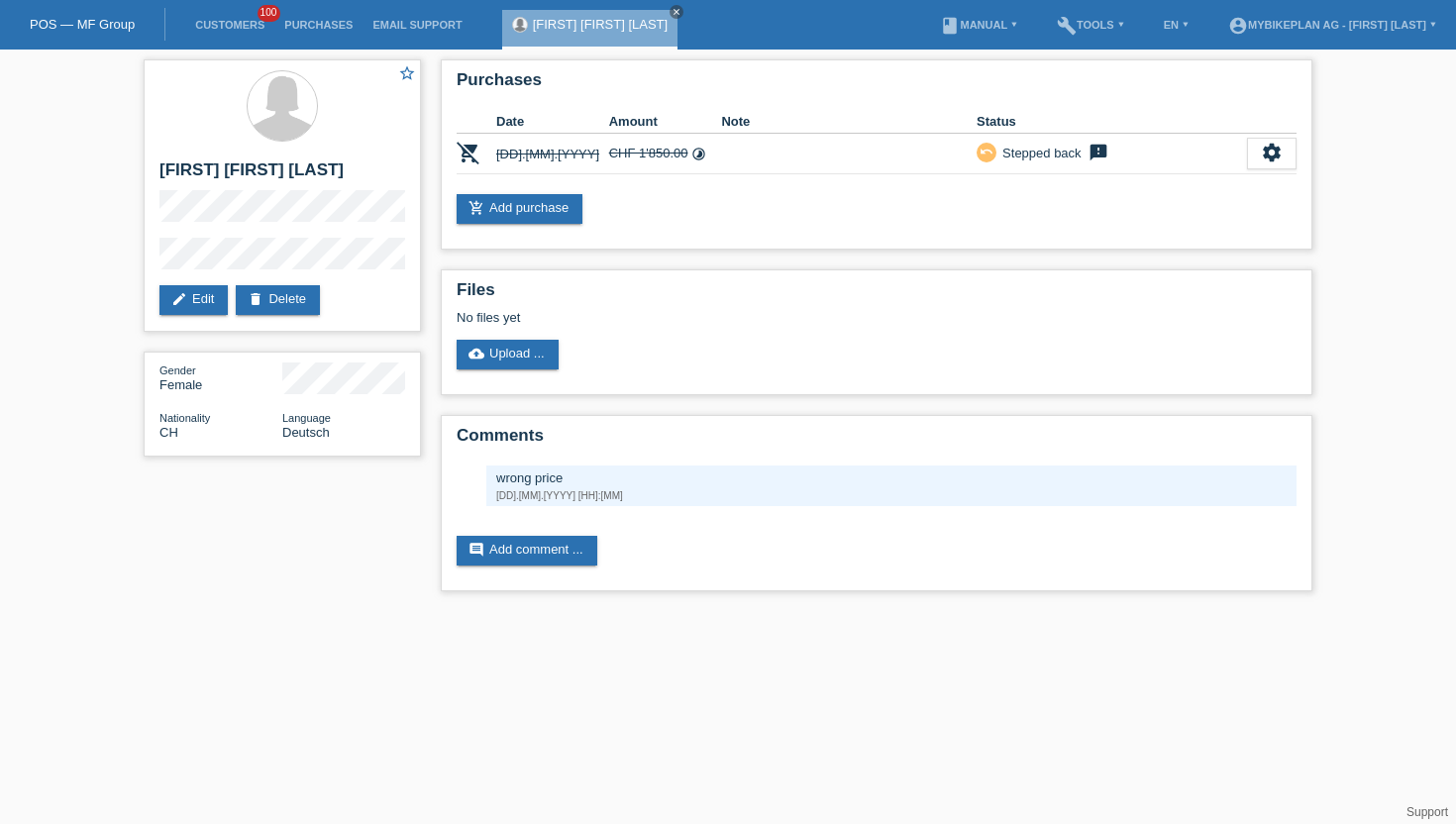 scroll, scrollTop: 0, scrollLeft: 0, axis: both 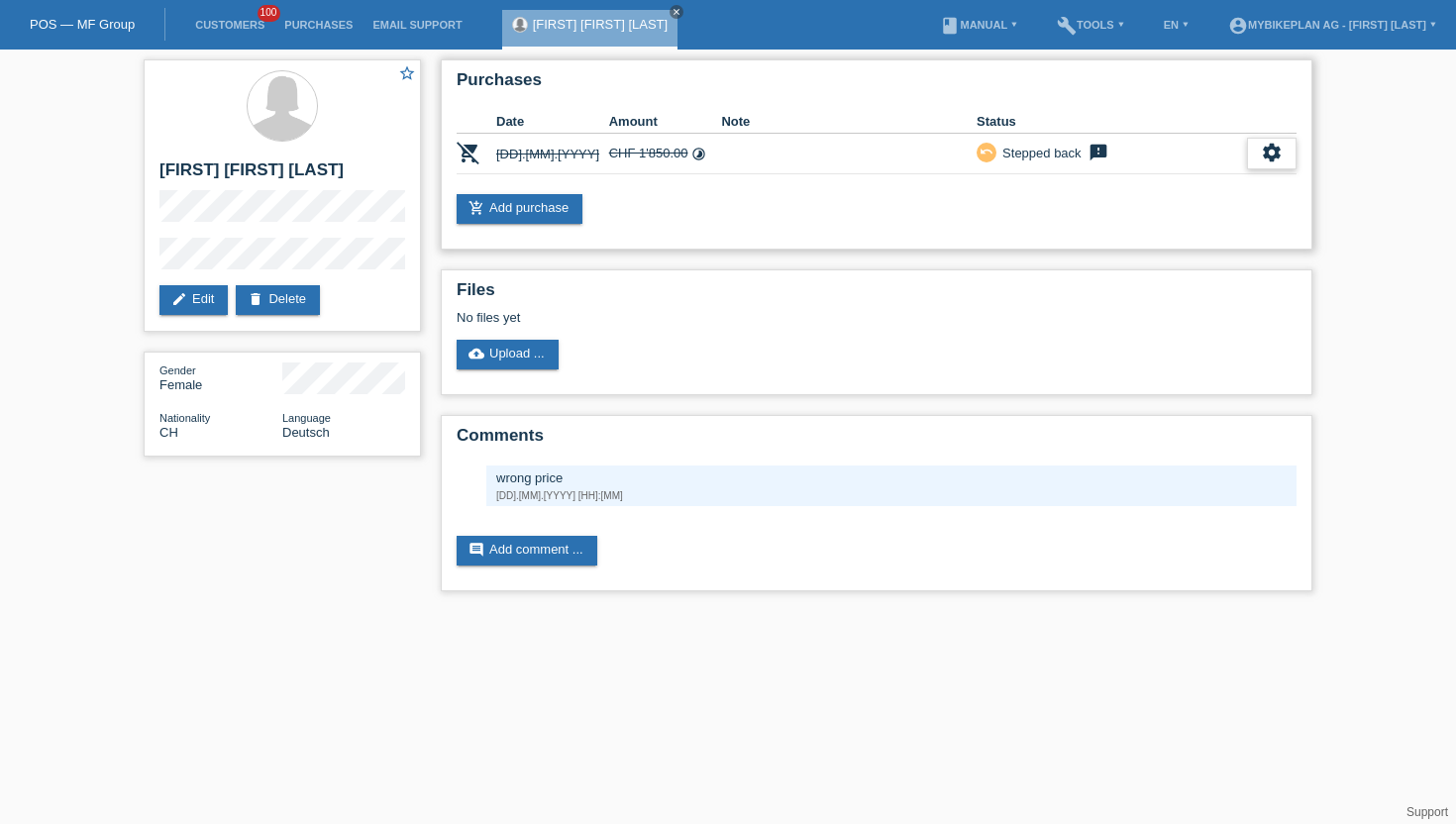 click on "settings" at bounding box center [1272, 153] 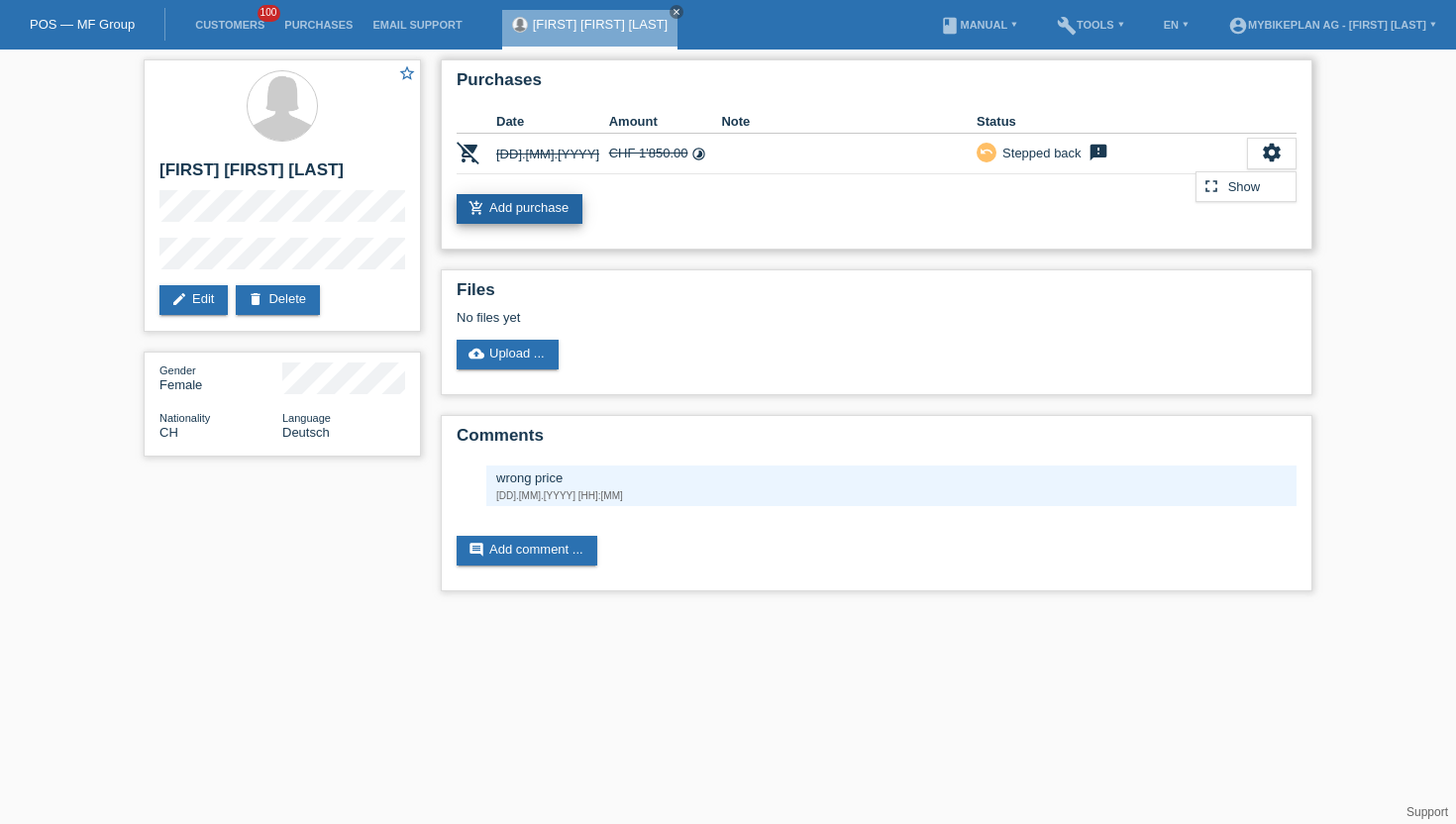 click on "add_shopping_cart  Add purchase" at bounding box center [519, 209] 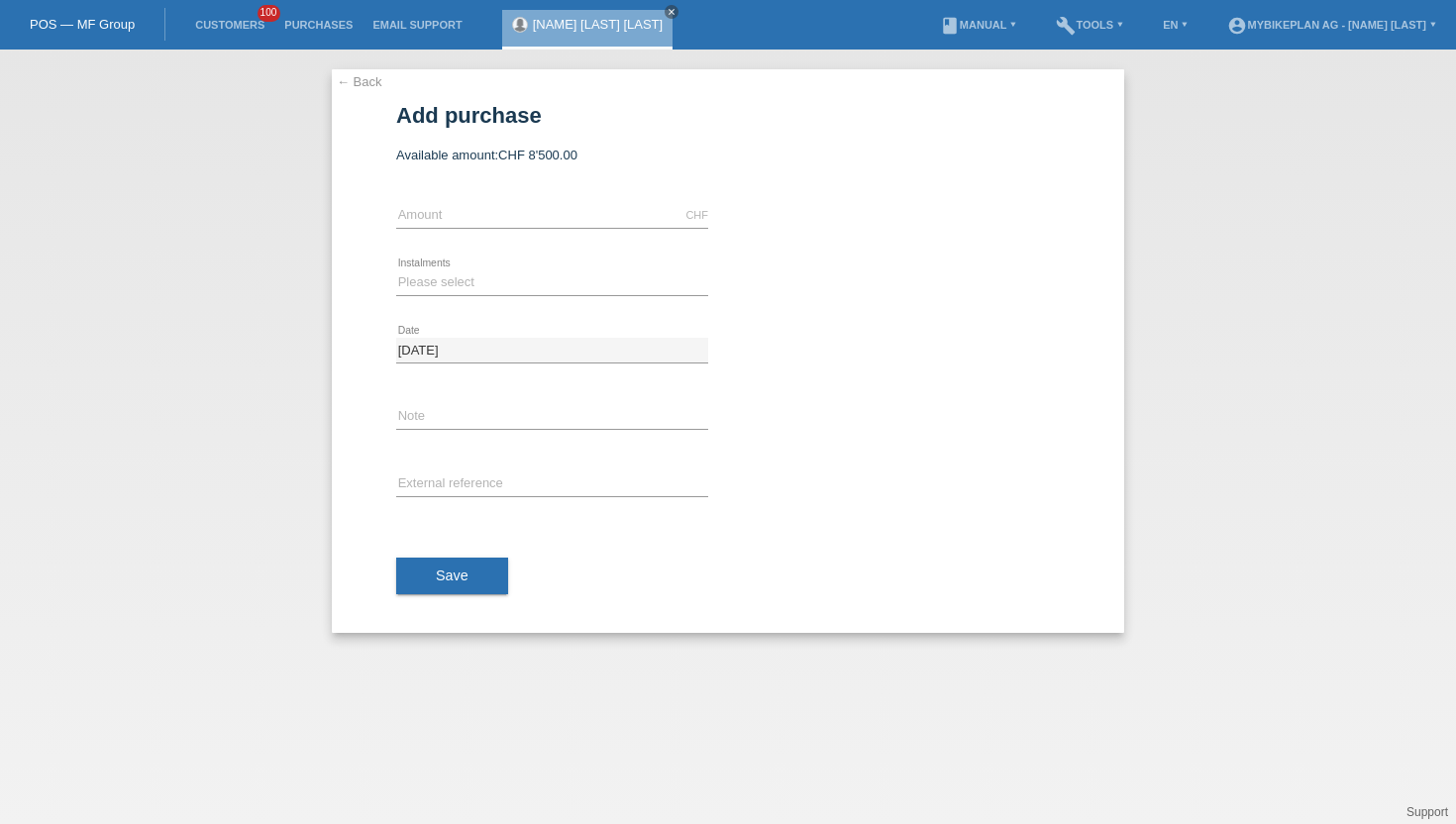 scroll, scrollTop: 0, scrollLeft: 0, axis: both 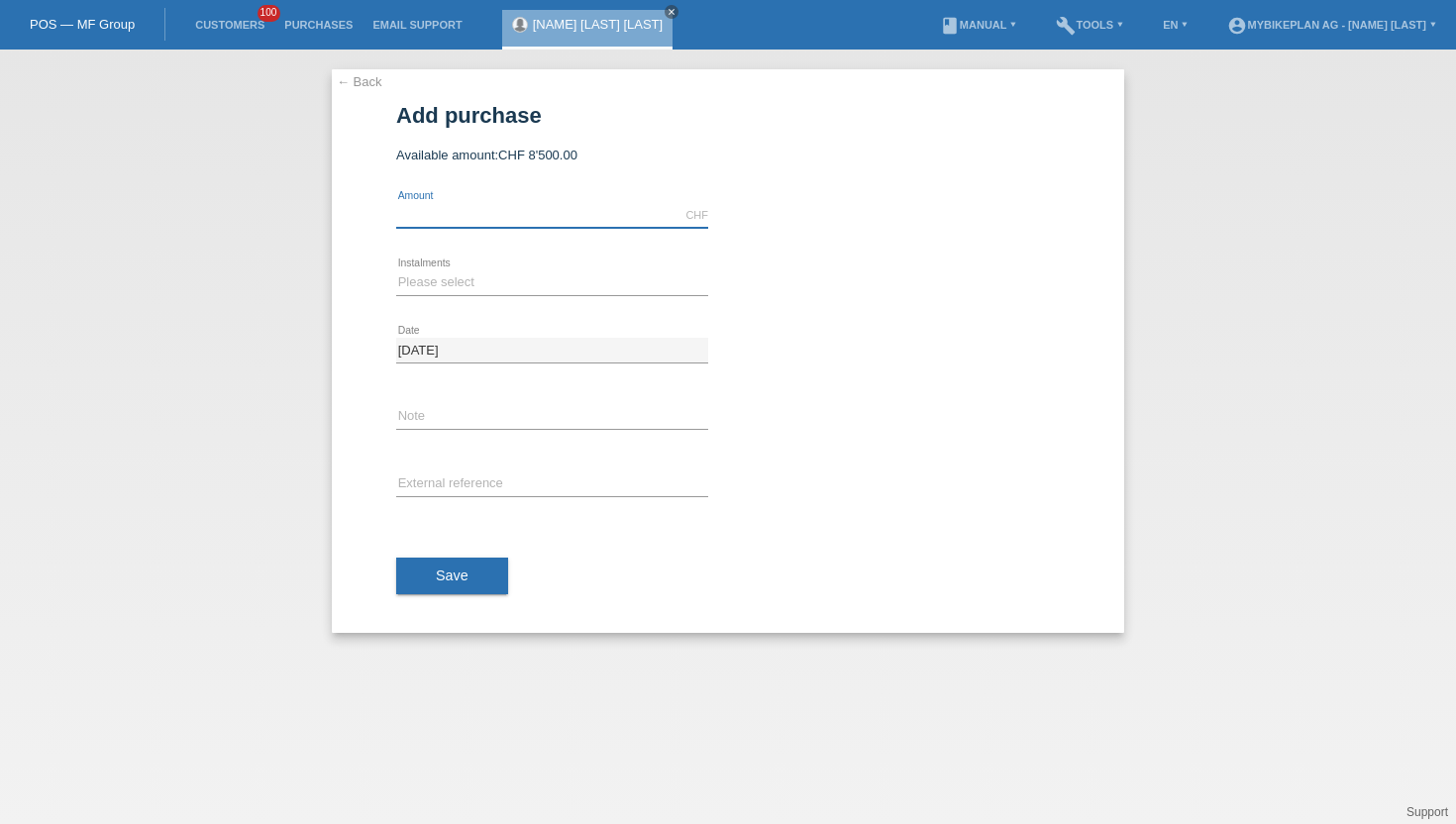click at bounding box center [552, 215] 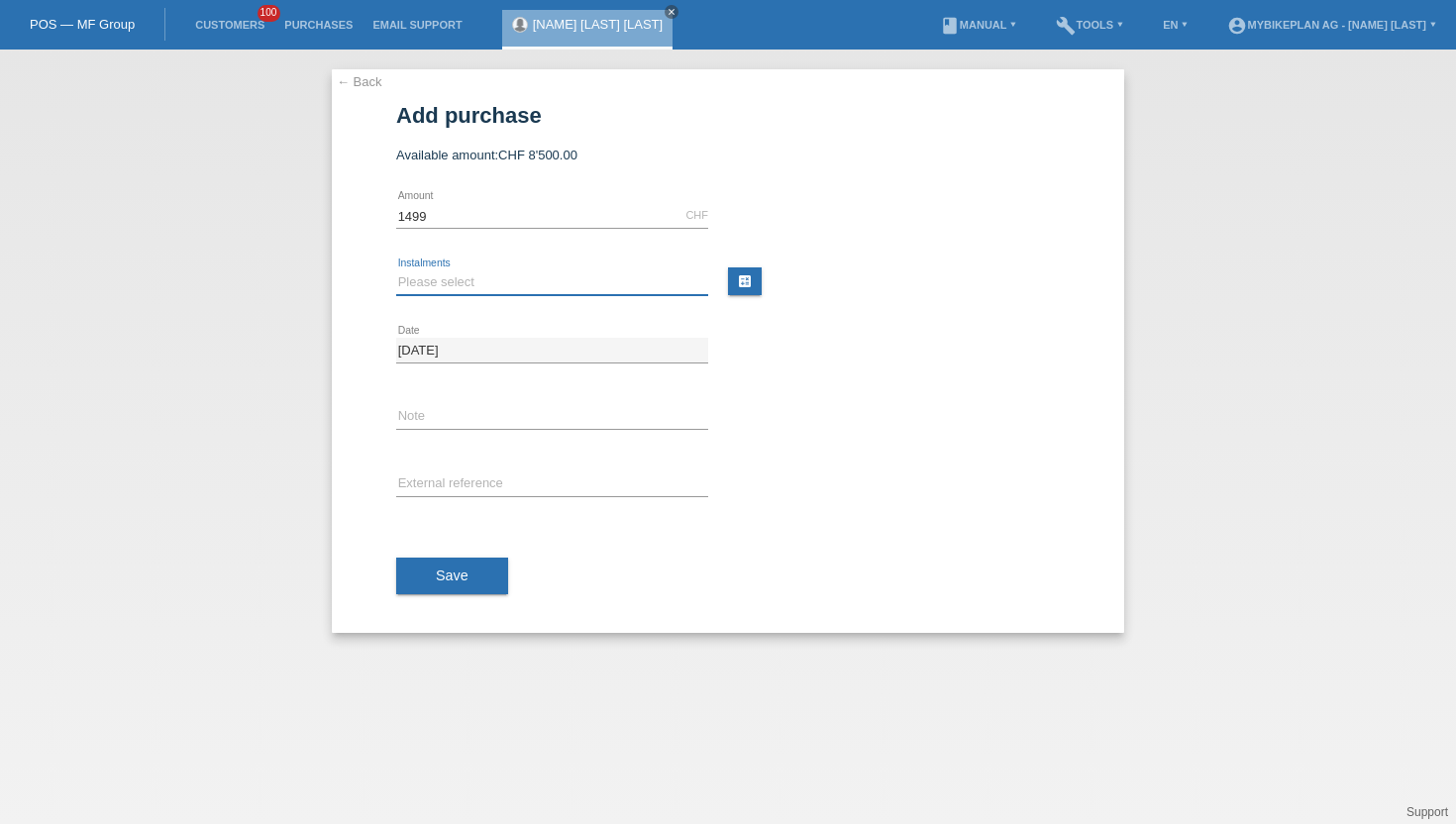 type on "1499.00" 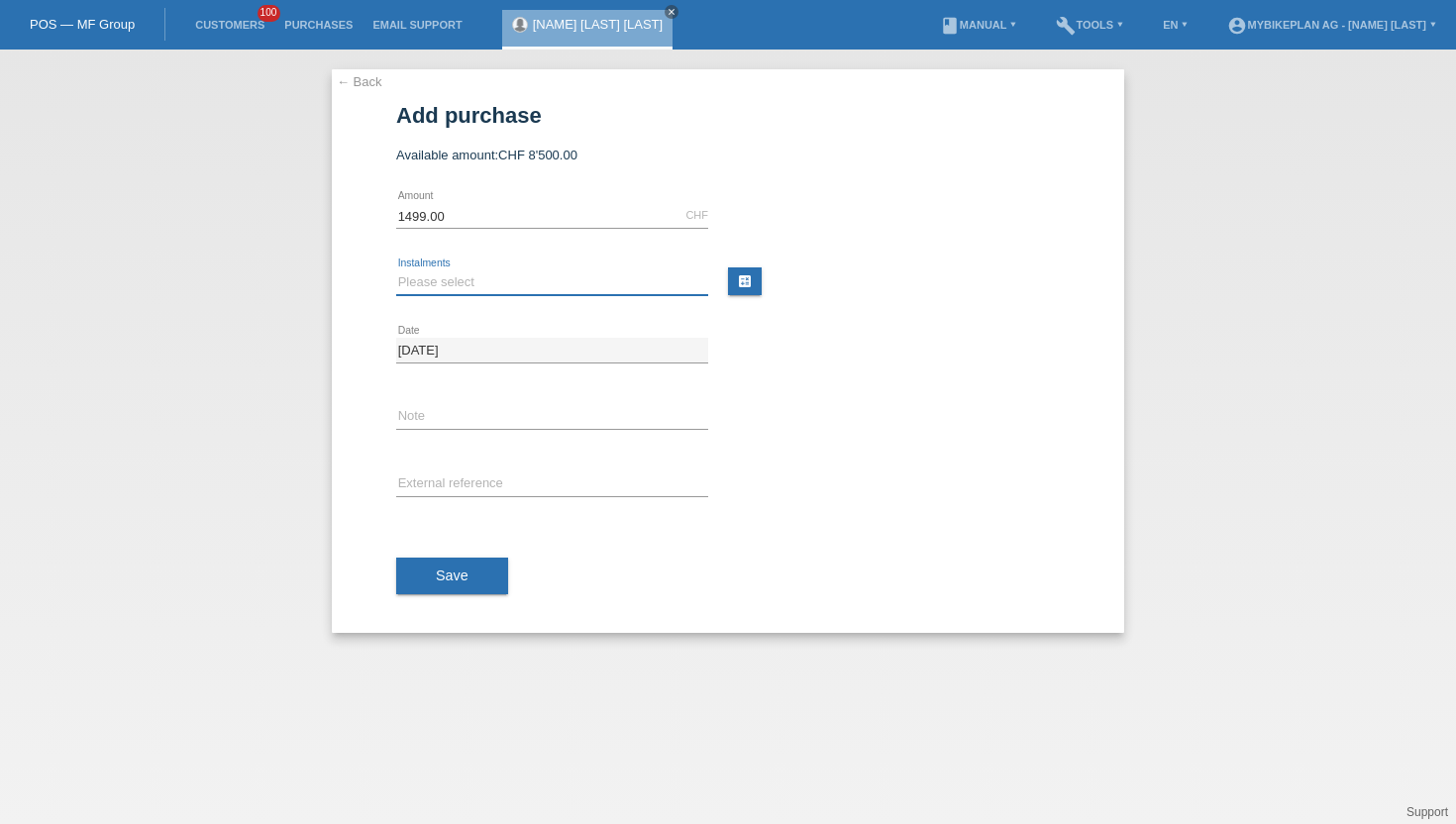 select on "484" 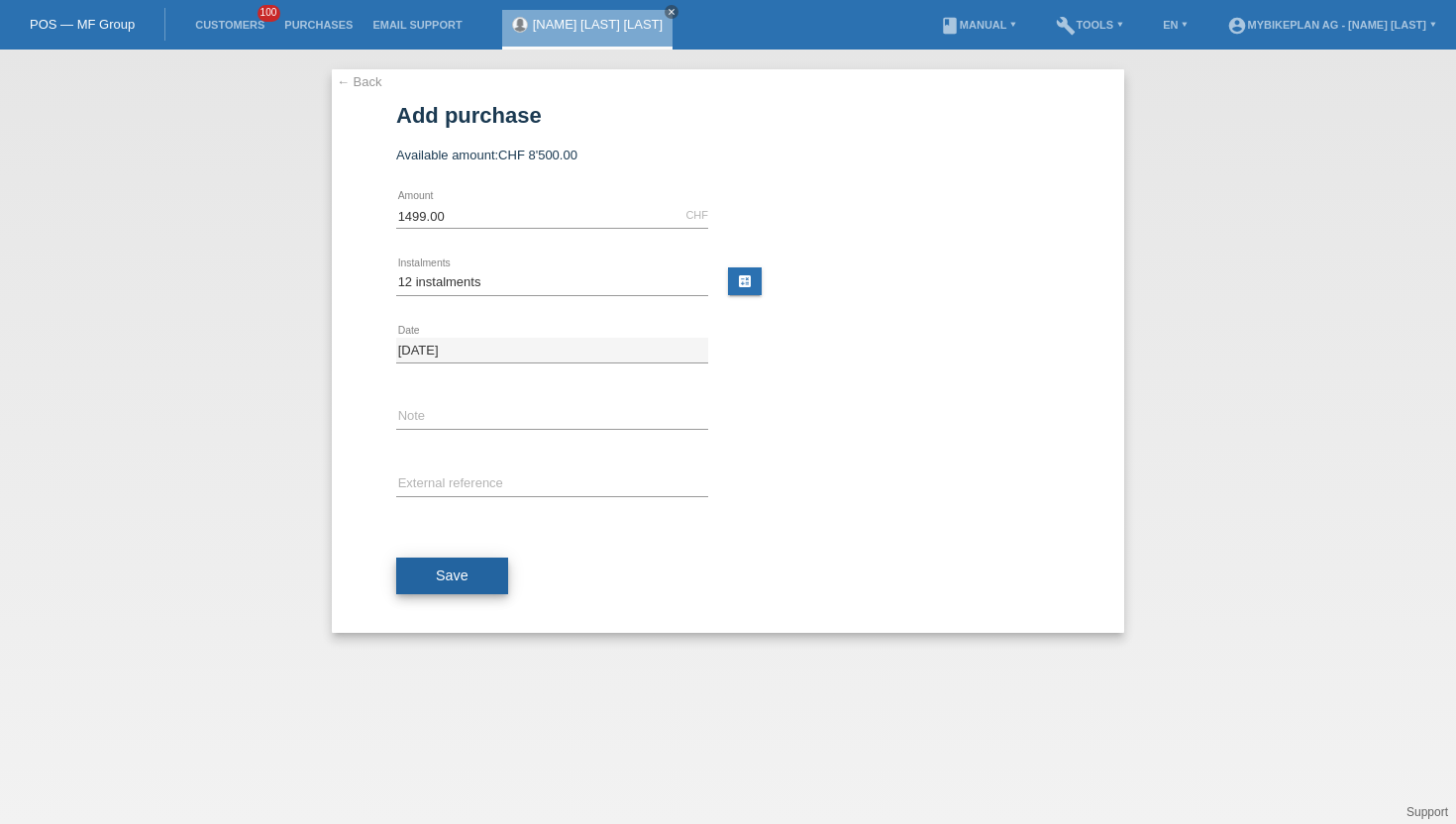 click on "Save" at bounding box center (452, 575) 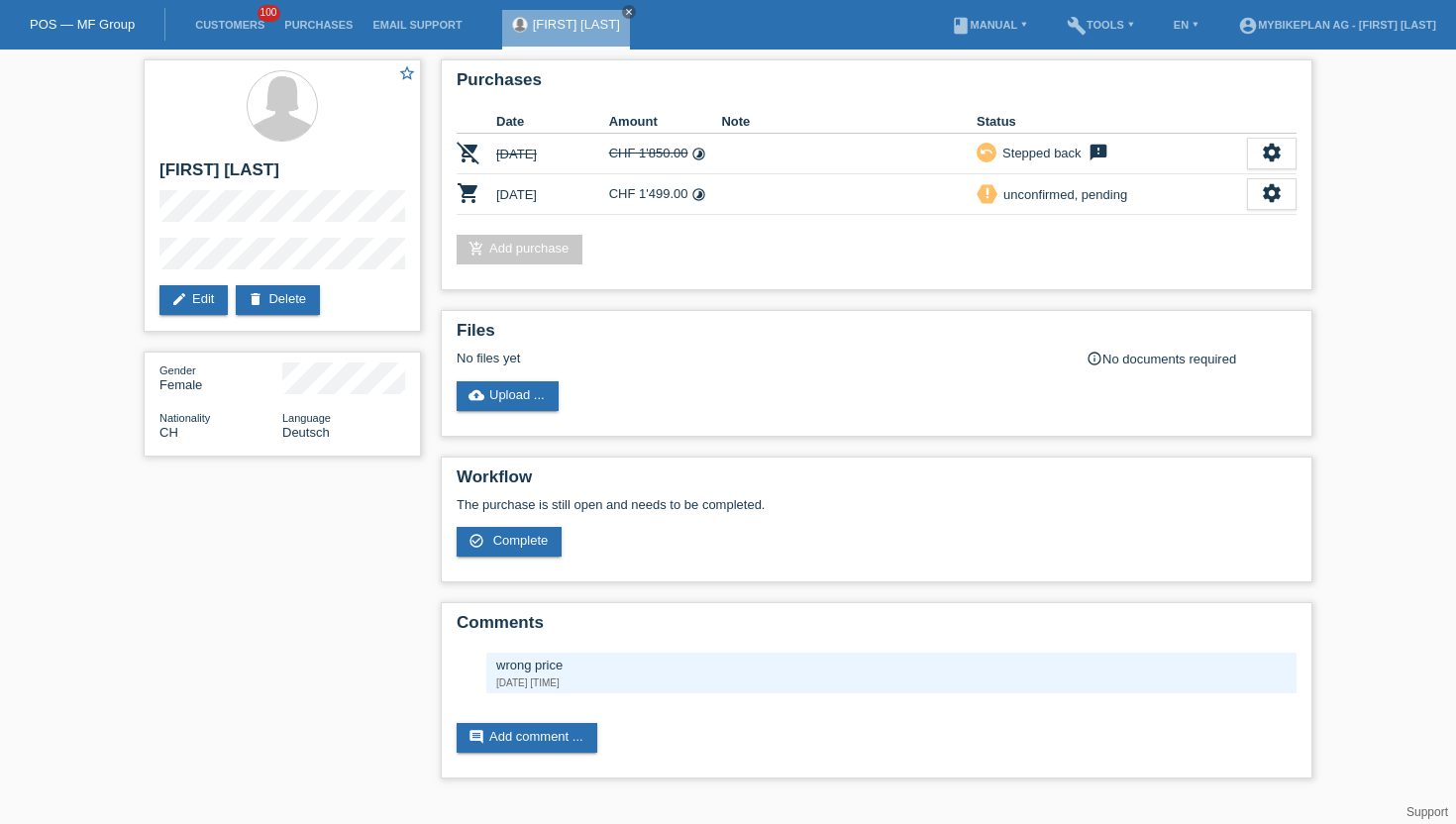 scroll, scrollTop: 0, scrollLeft: 0, axis: both 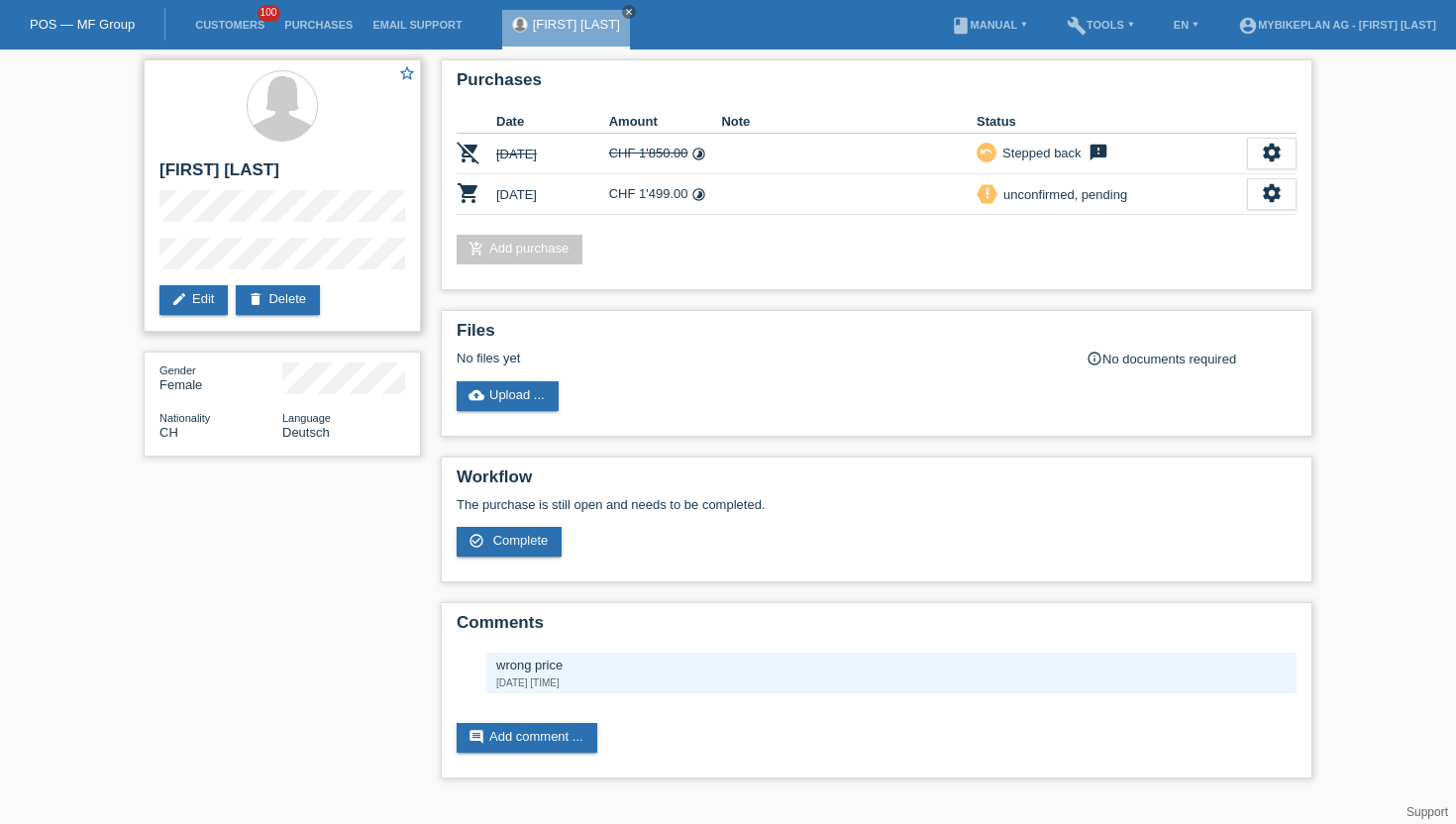 drag, startPoint x: 159, startPoint y: 169, endPoint x: 358, endPoint y: 160, distance: 199.2034 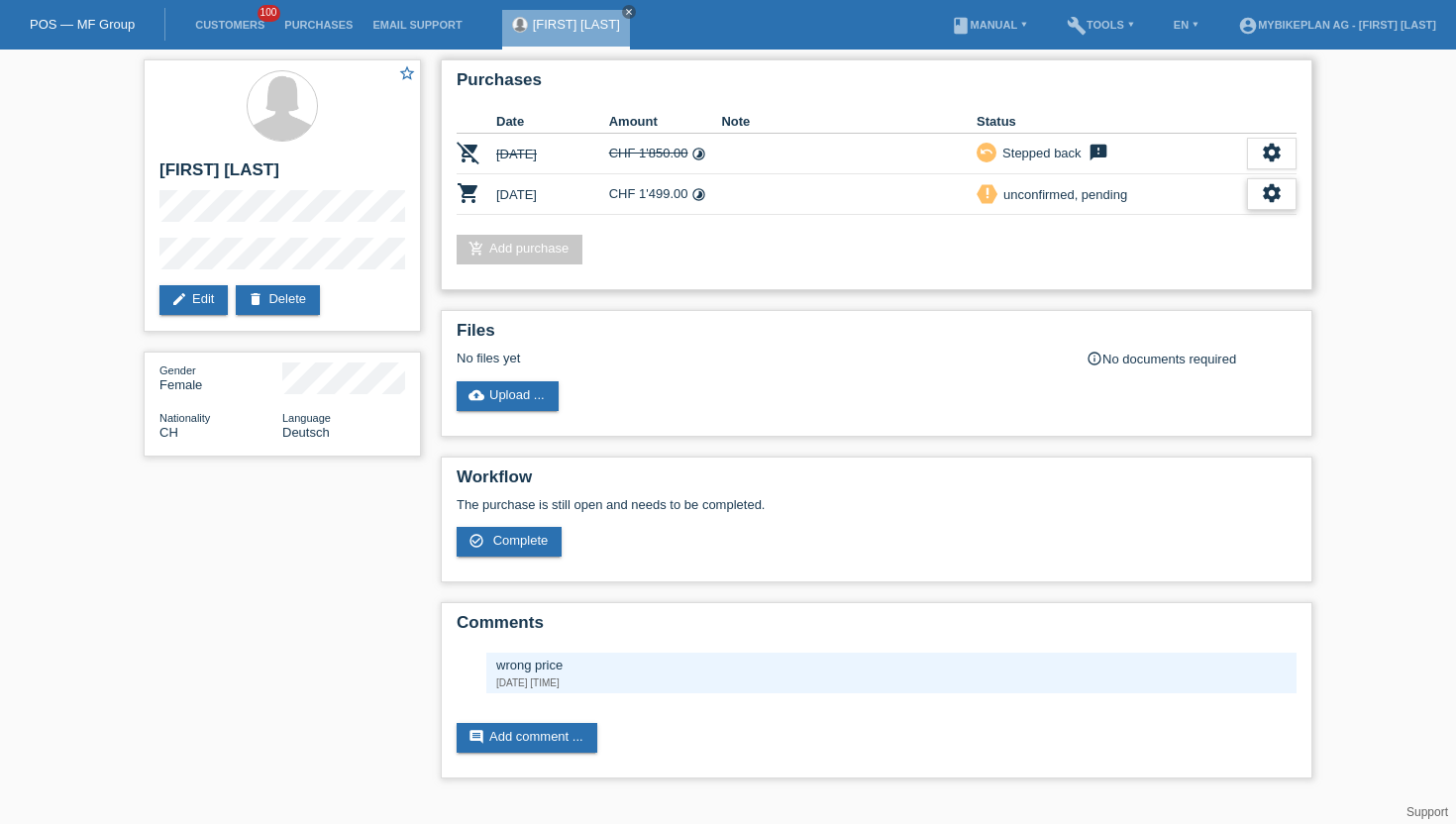 click on "settings" at bounding box center [1272, 193] 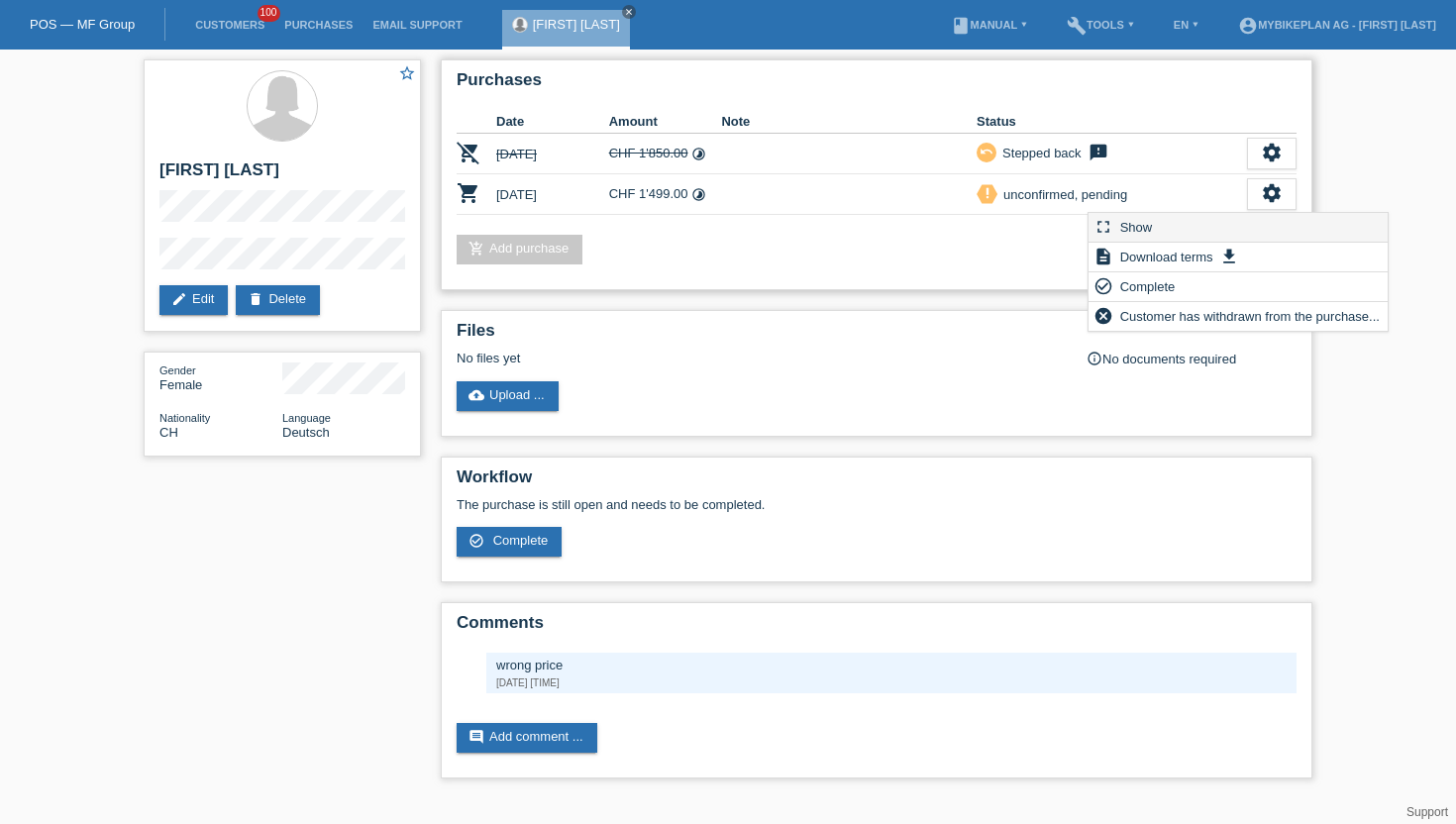 click on "fullscreen   Show" at bounding box center [1238, 228] 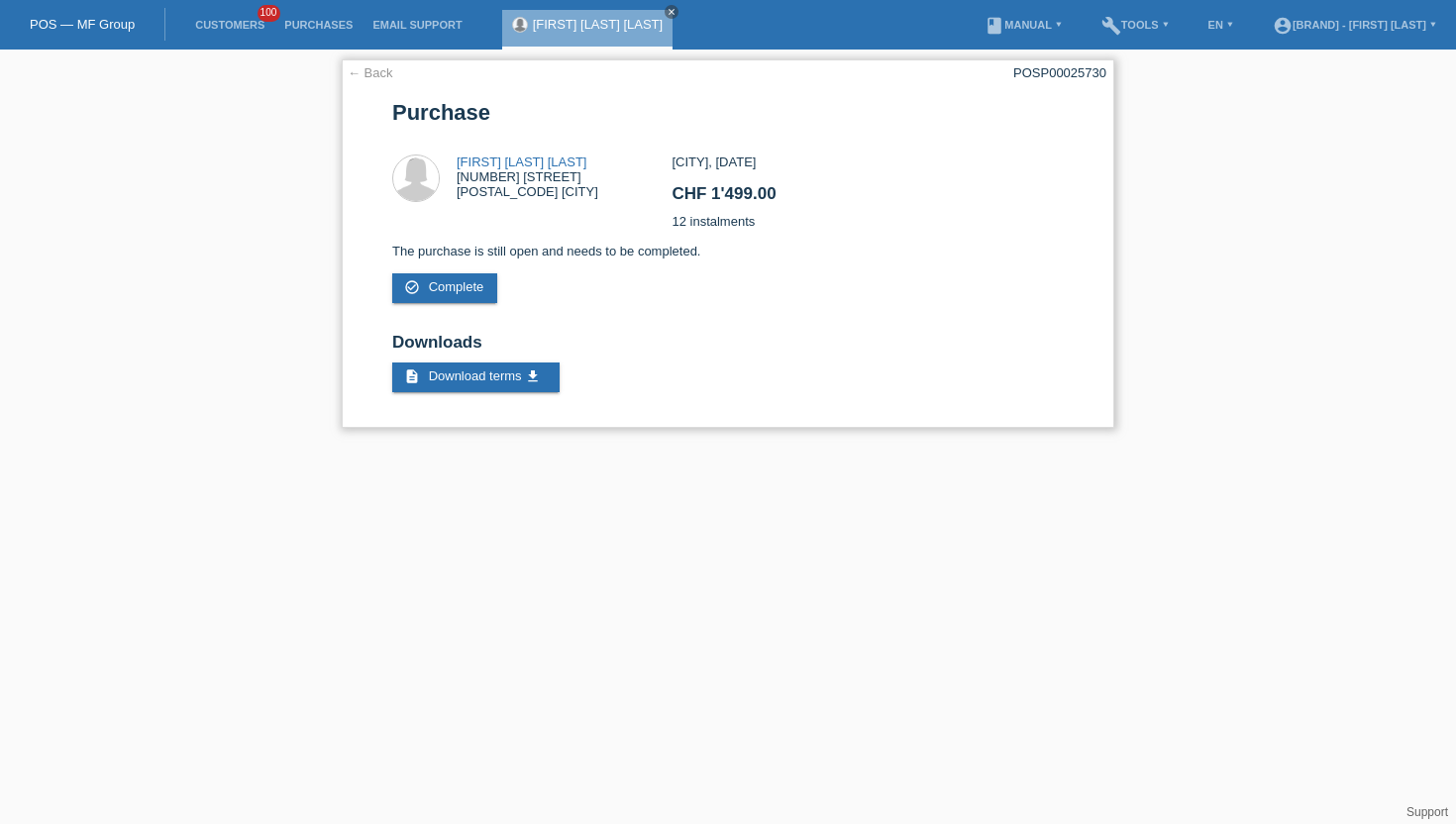 scroll, scrollTop: 0, scrollLeft: 0, axis: both 